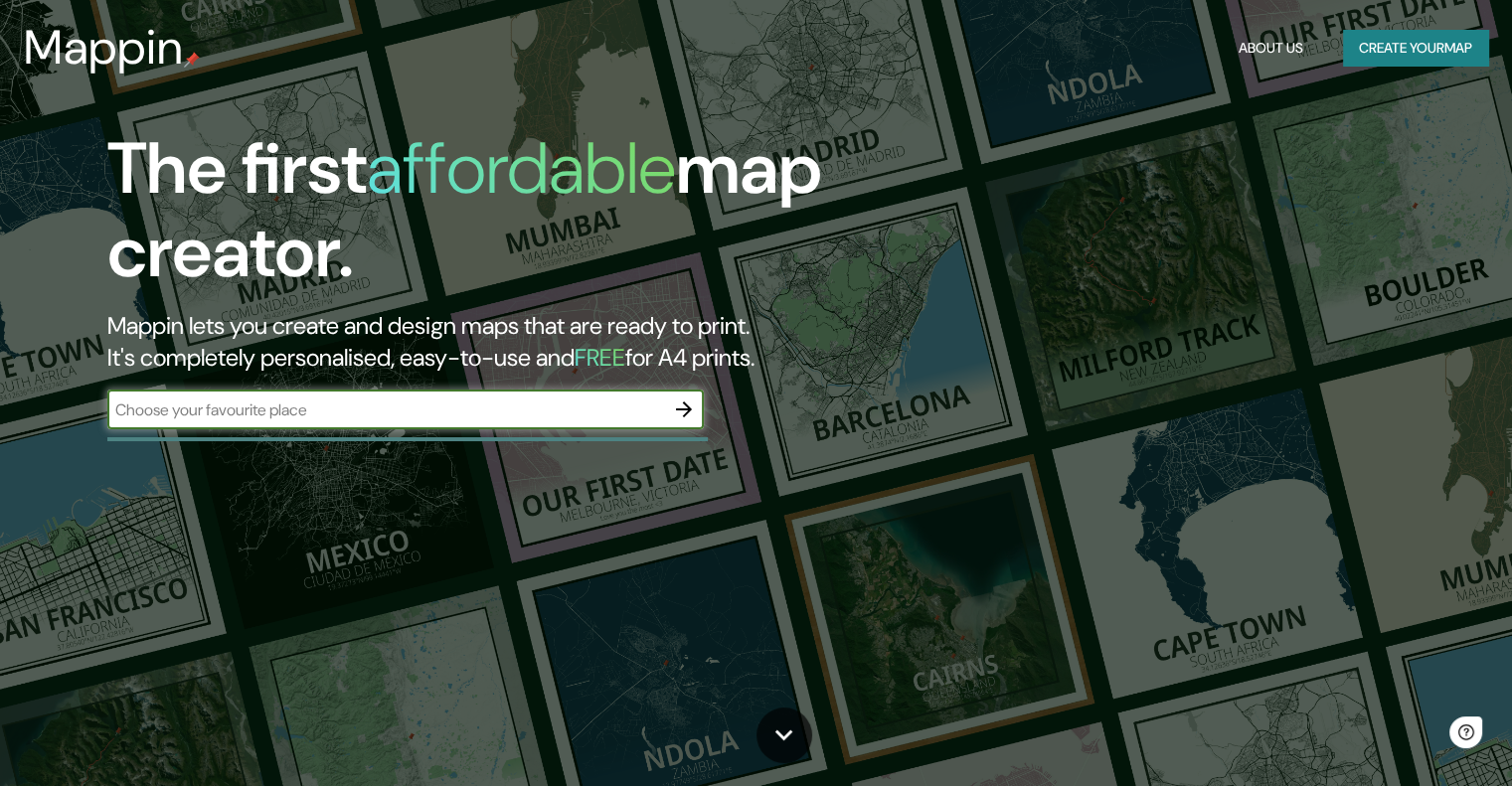scroll, scrollTop: 0, scrollLeft: 0, axis: both 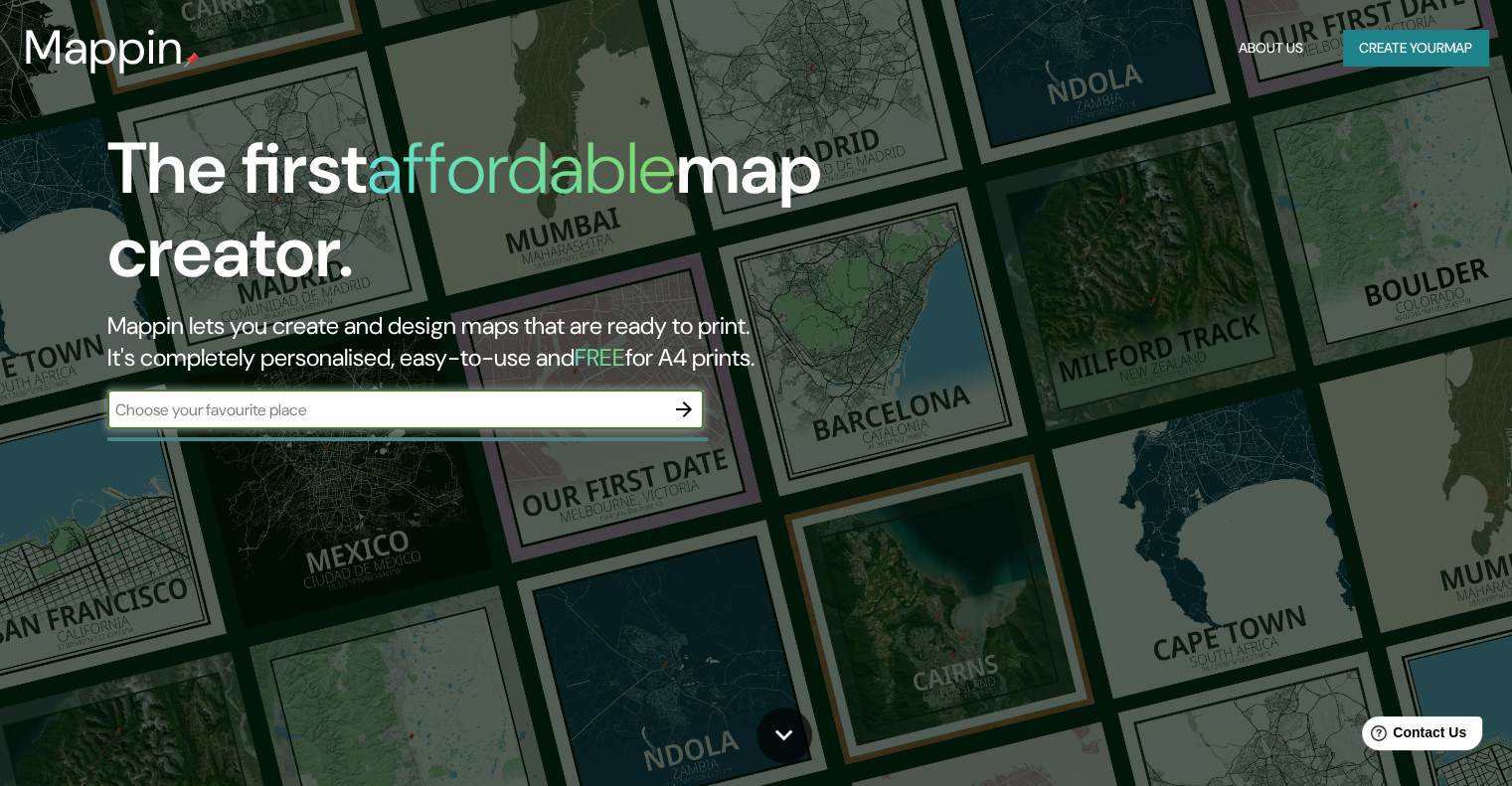 click at bounding box center [386, 409] 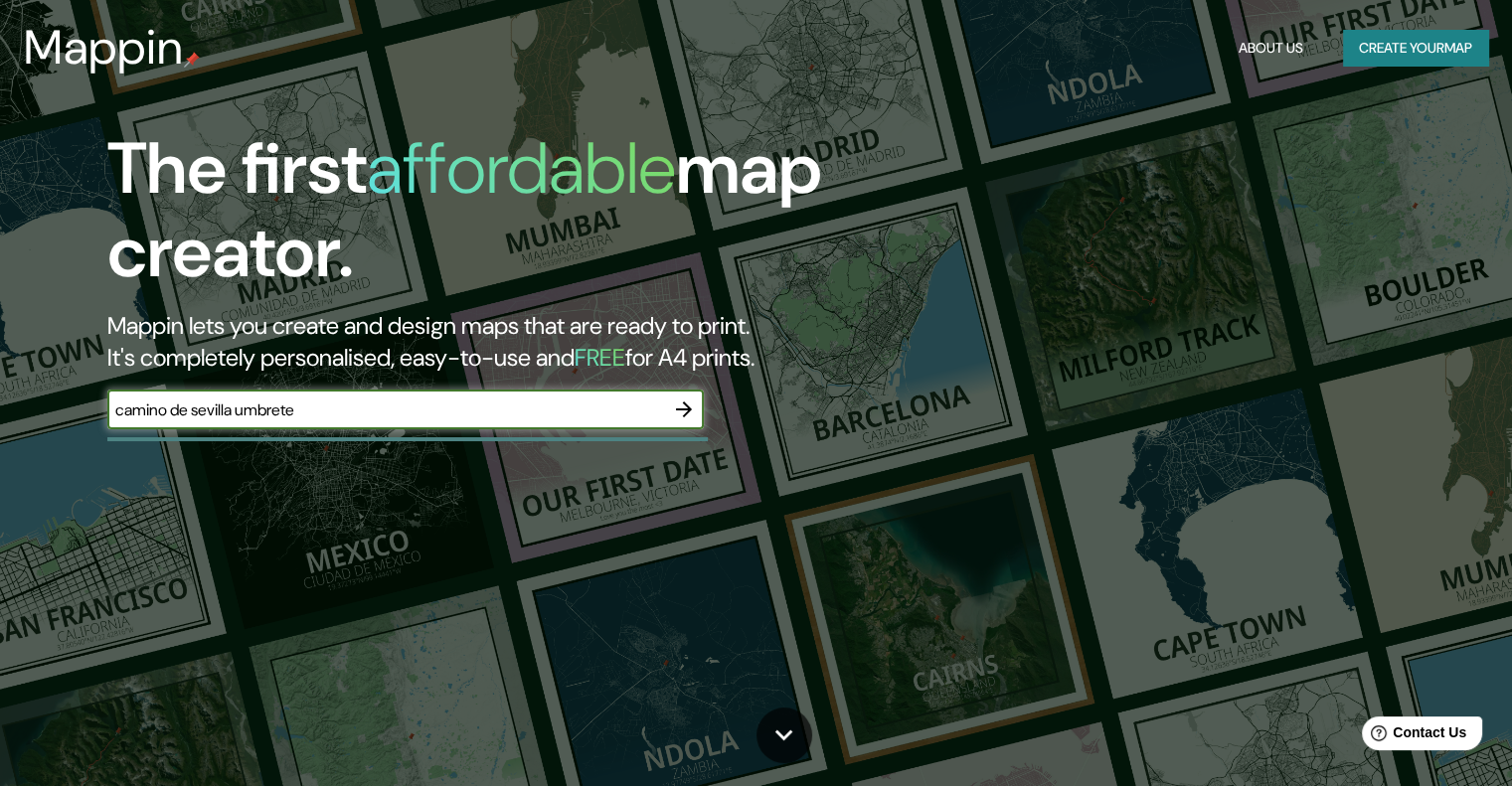type on "camino de sevilla umbrete" 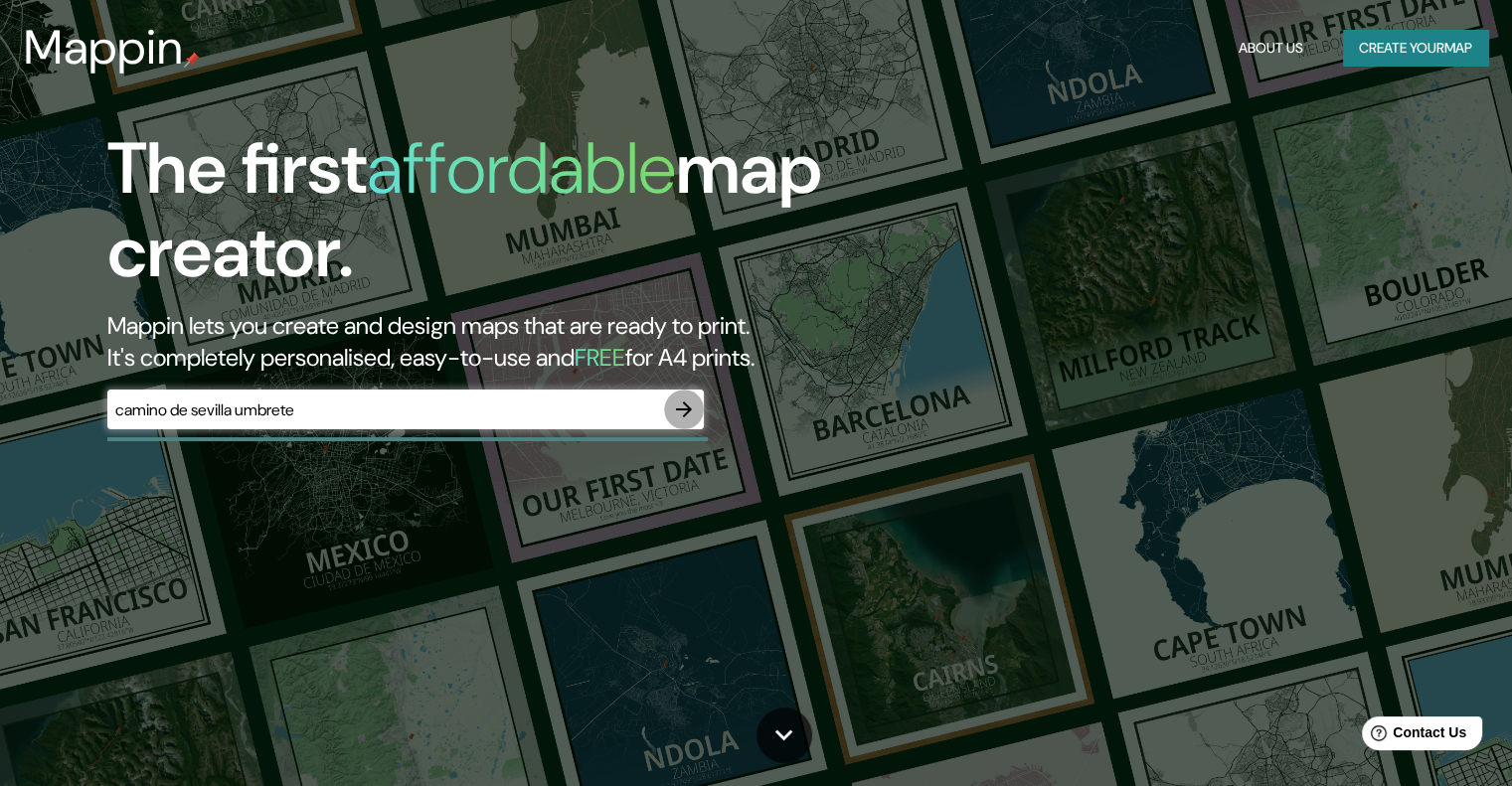 click 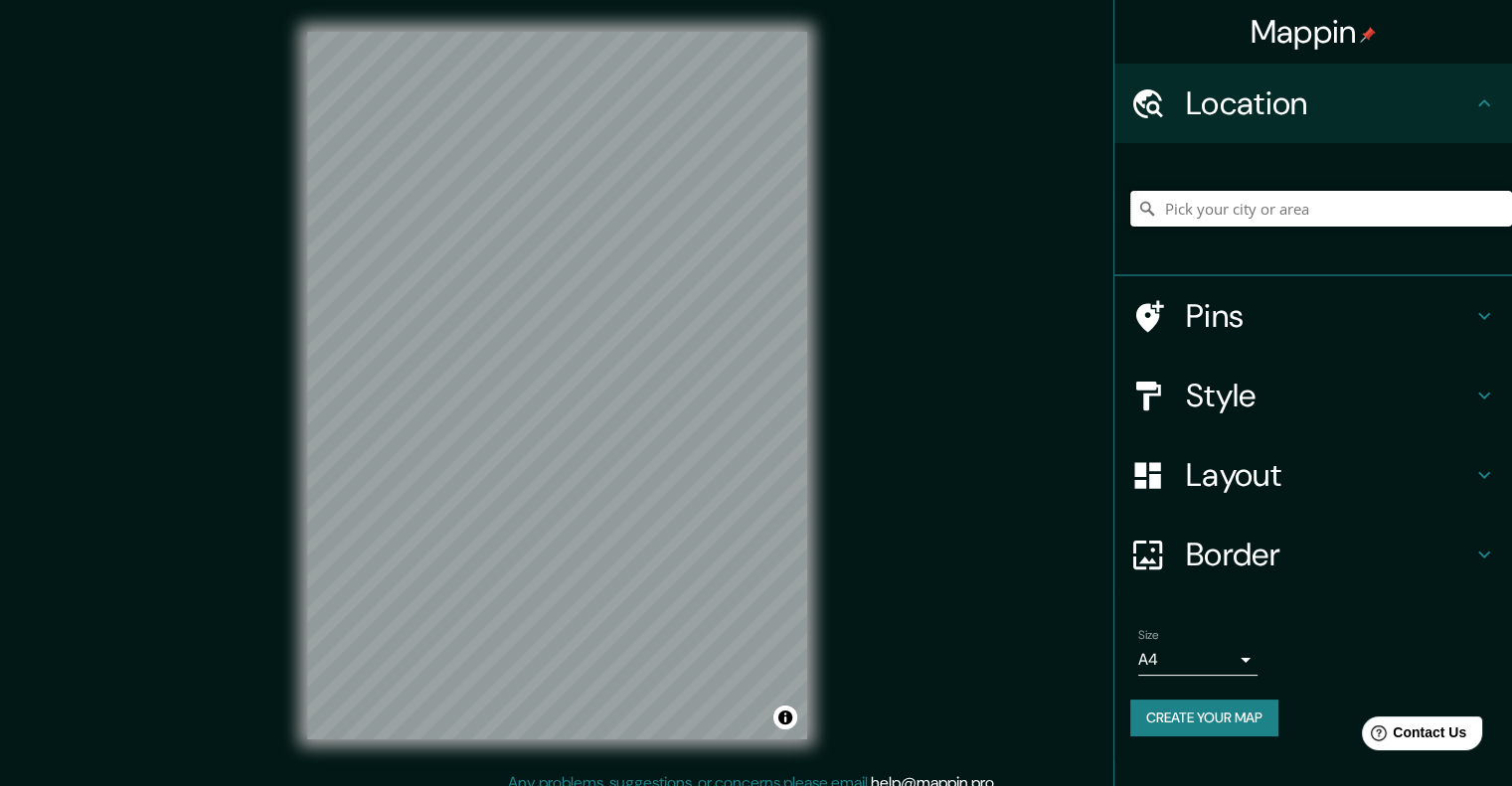 click at bounding box center [1321, 209] 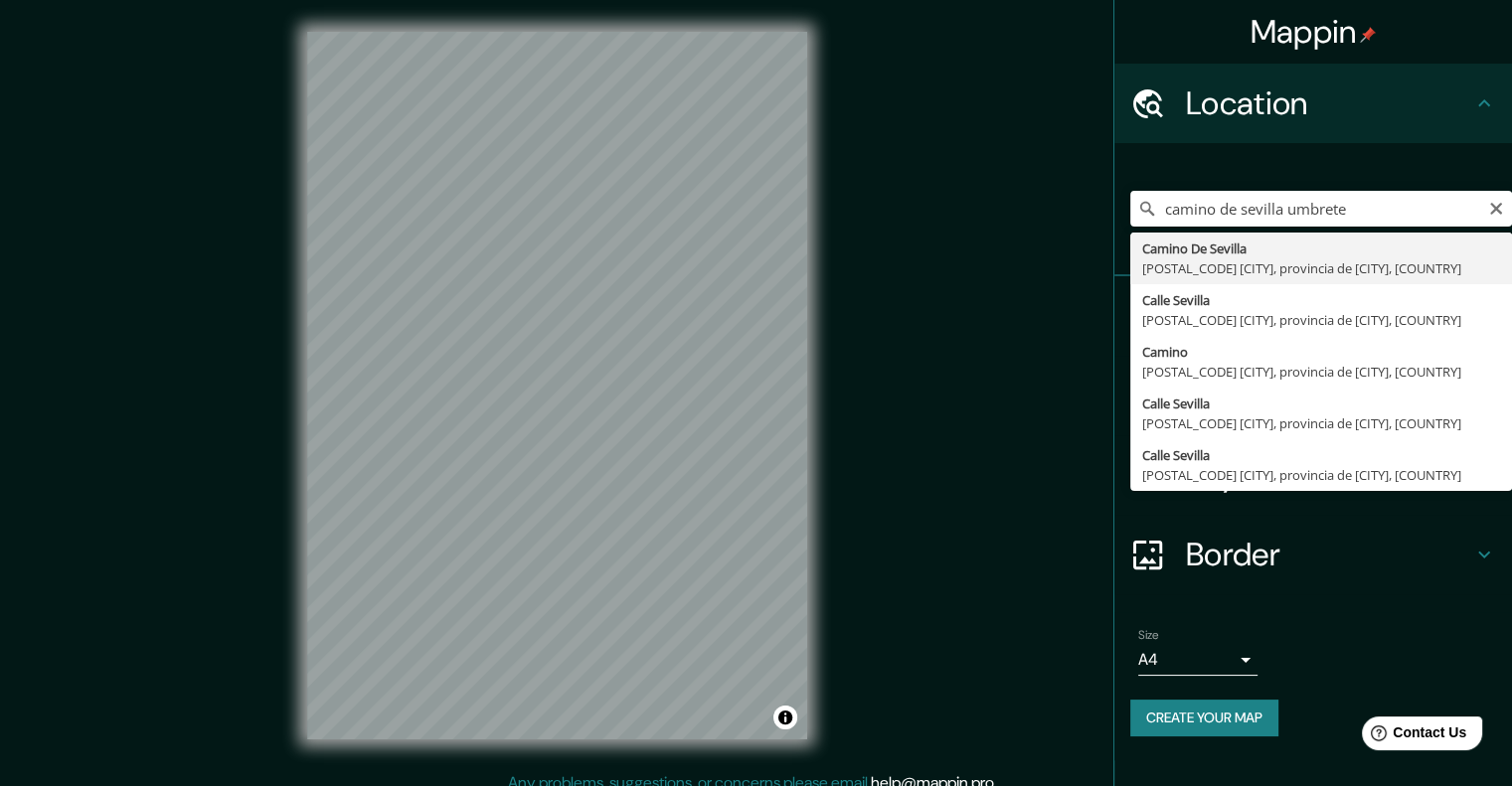 type on "Camino De Sevilla, [POSTAL_CODE] [CITY], provincia de [CITY], [COUNTRY]" 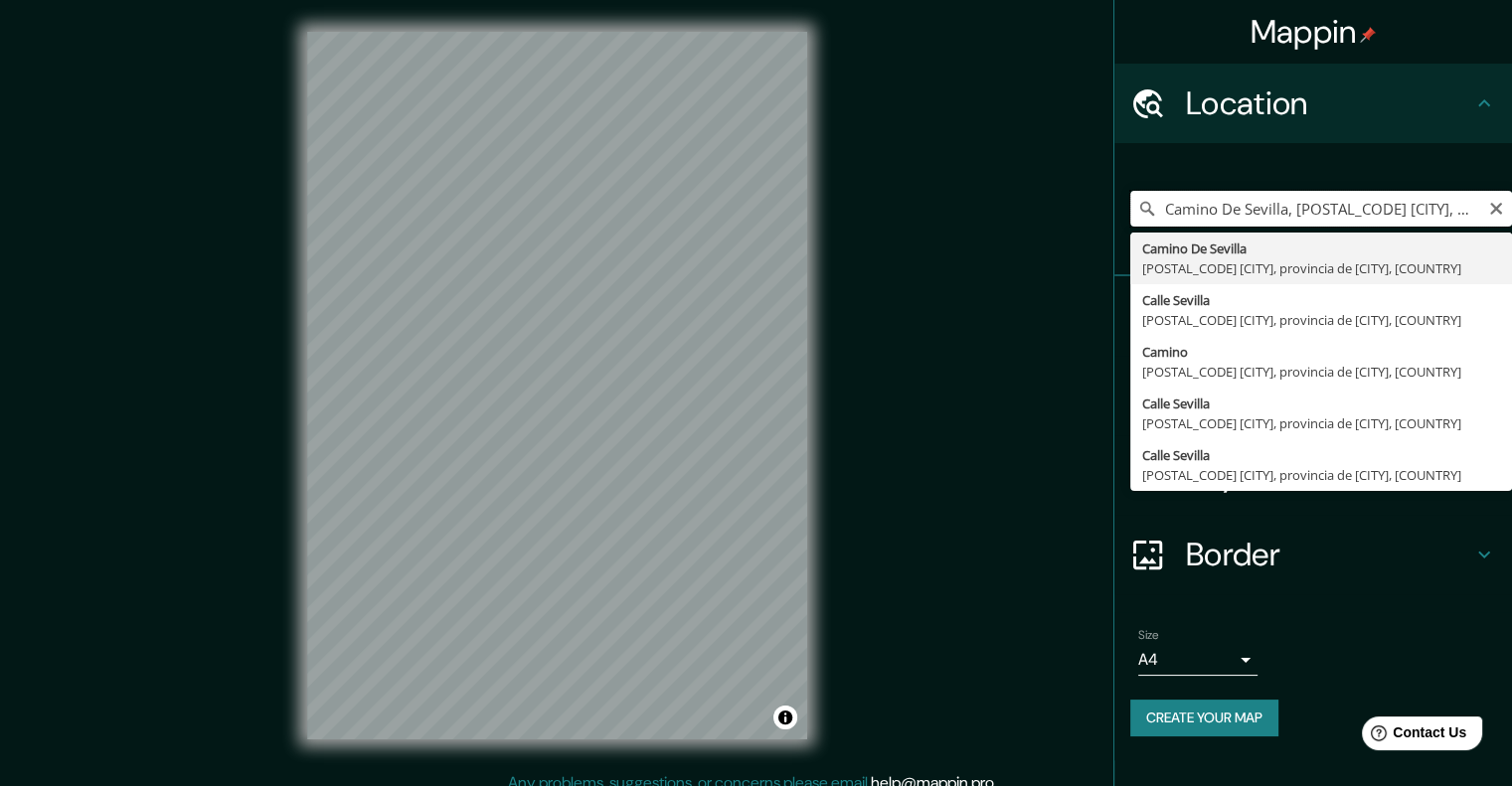 scroll, scrollTop: 0, scrollLeft: 0, axis: both 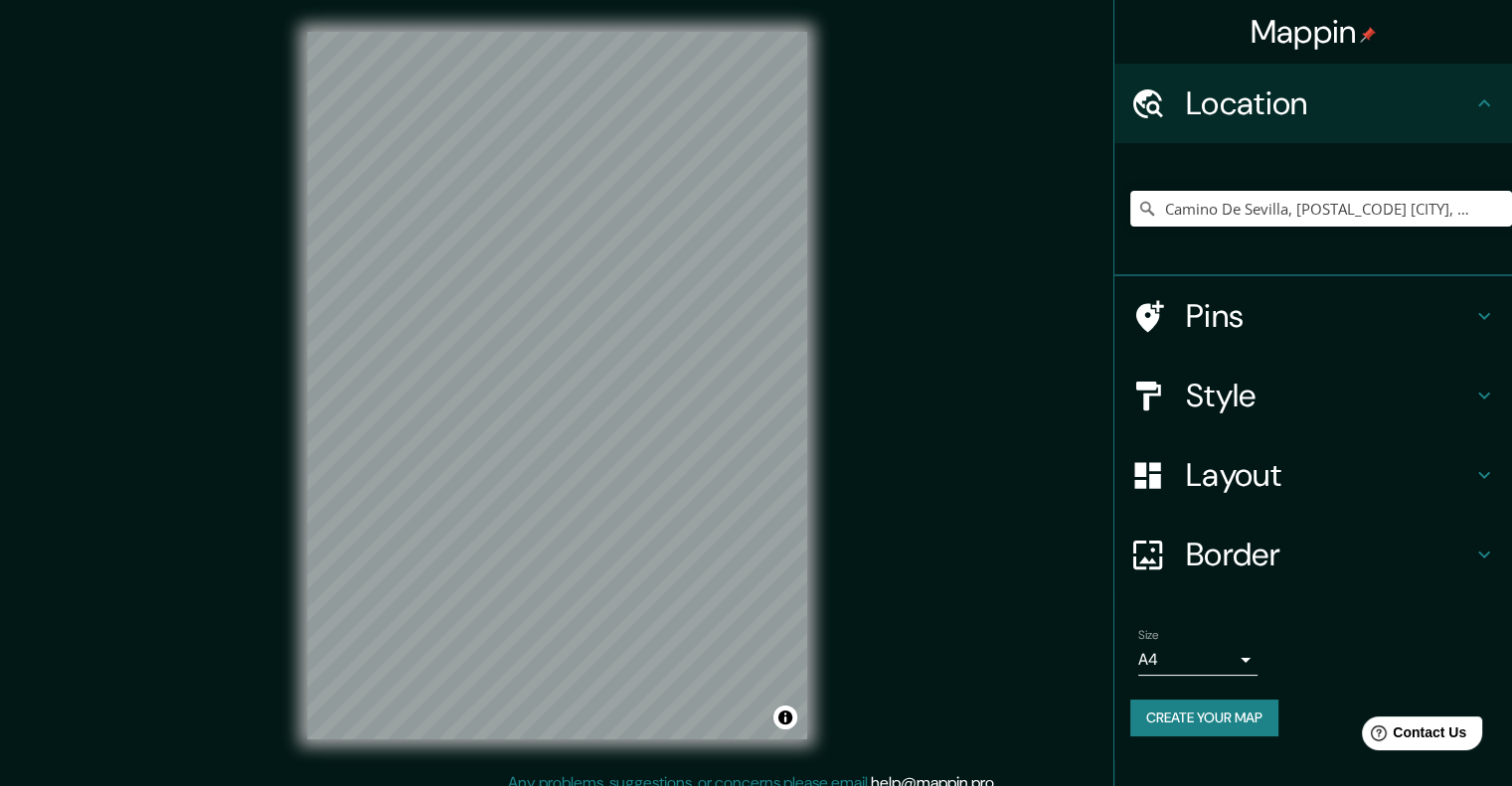 click on "Pins" at bounding box center [1329, 316] 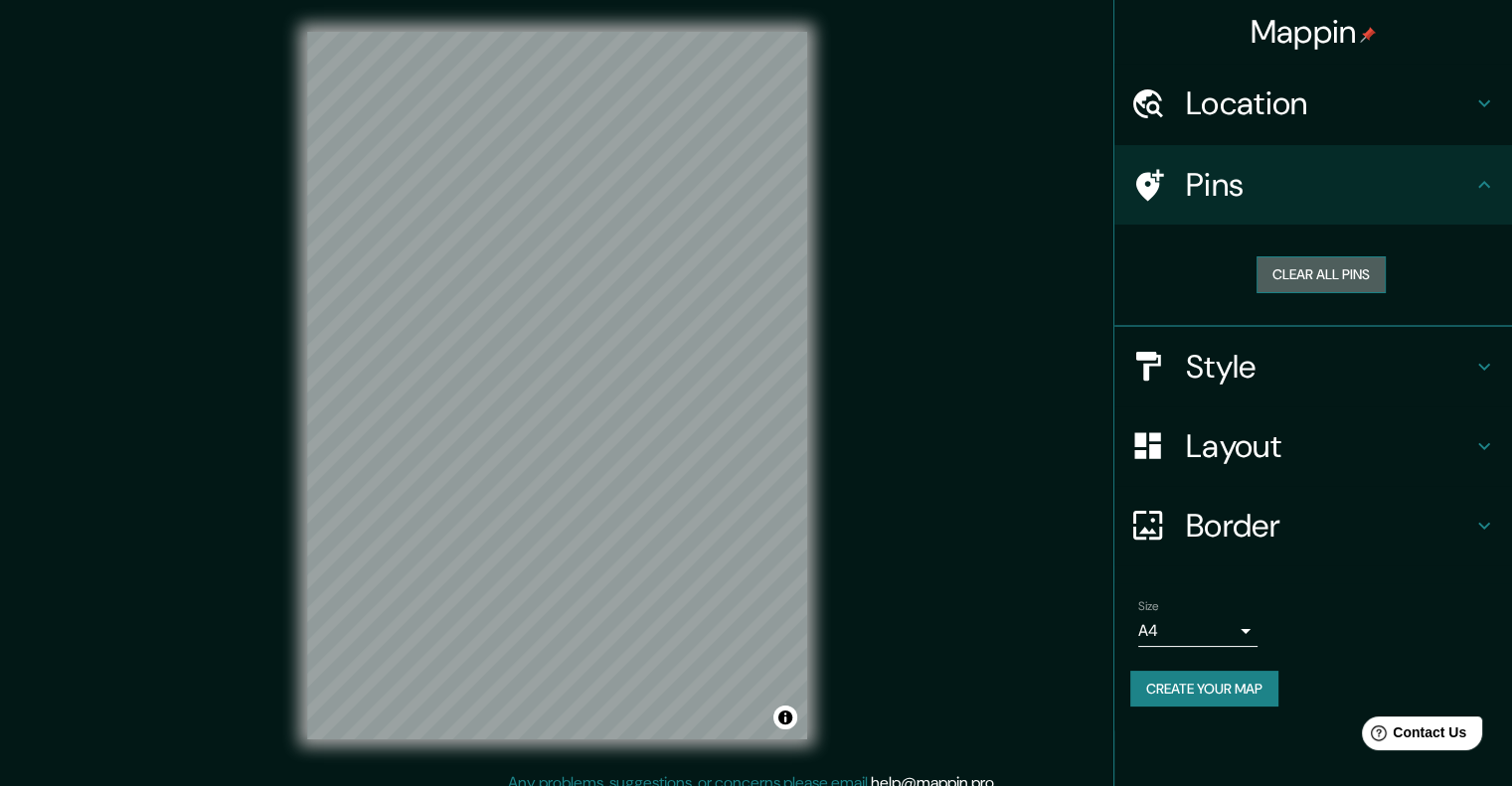click on "Clear all pins" at bounding box center [1321, 274] 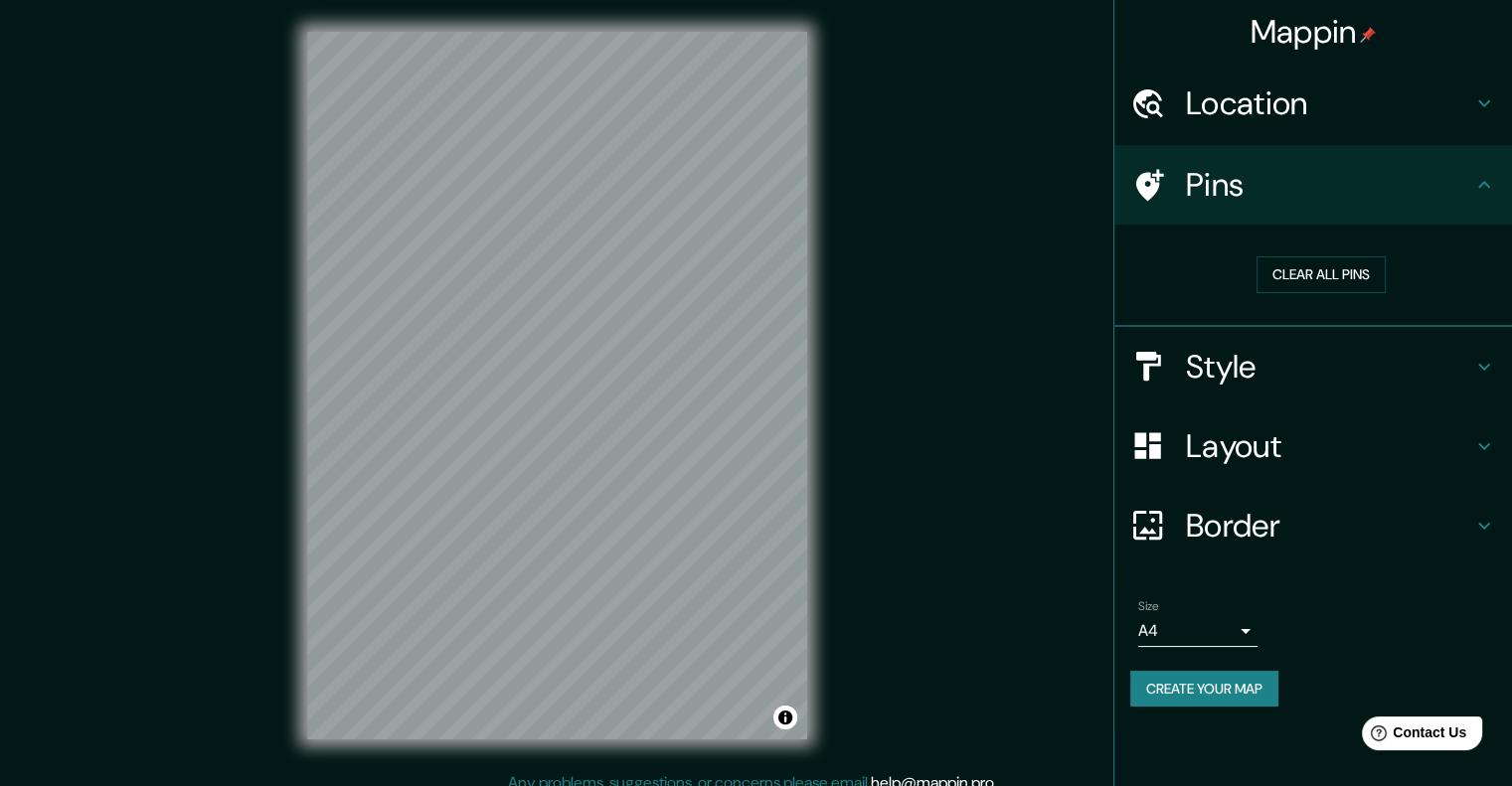 click on "Pins" at bounding box center (1329, 185) 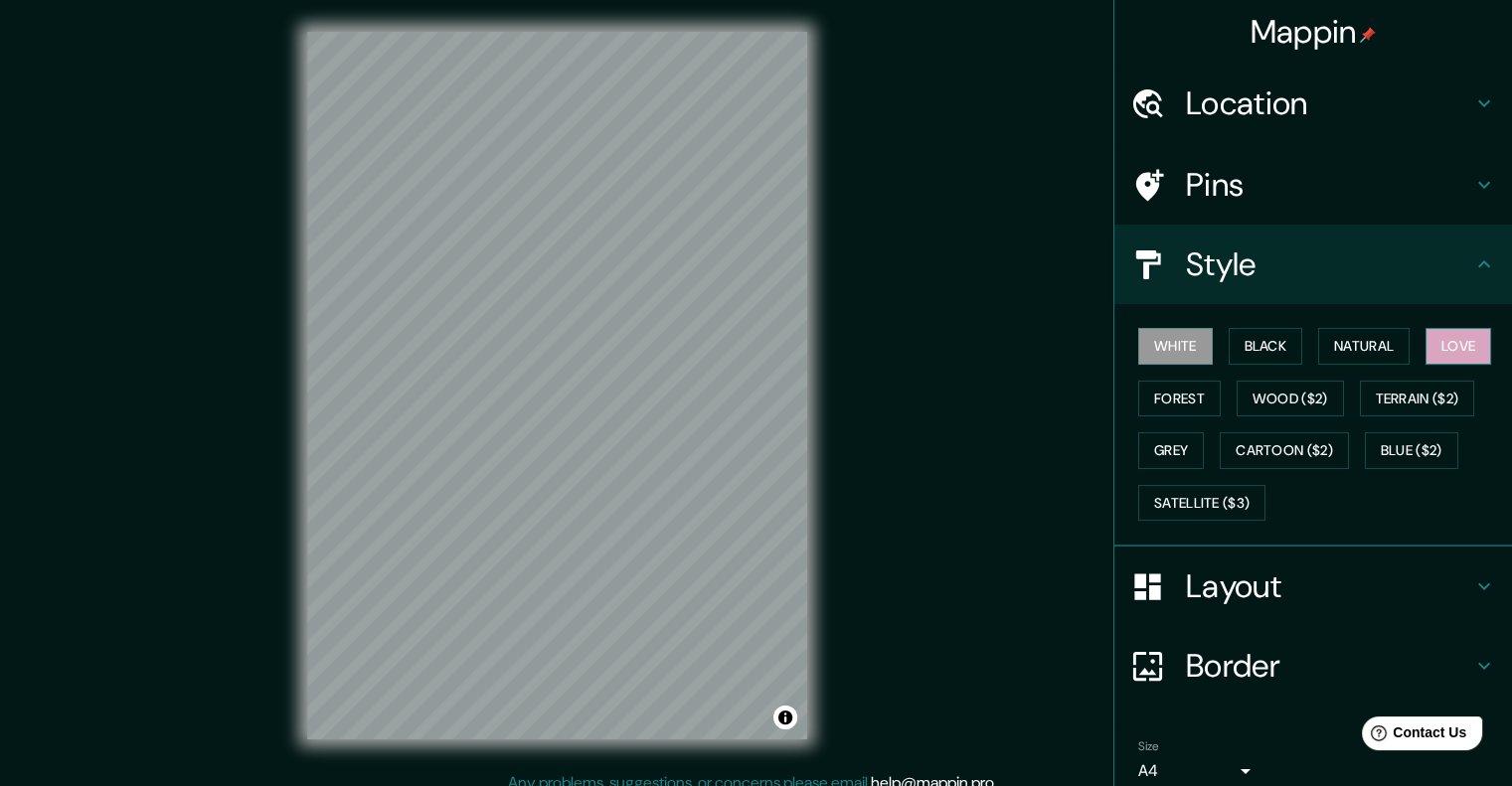click on "Love" at bounding box center (1458, 346) 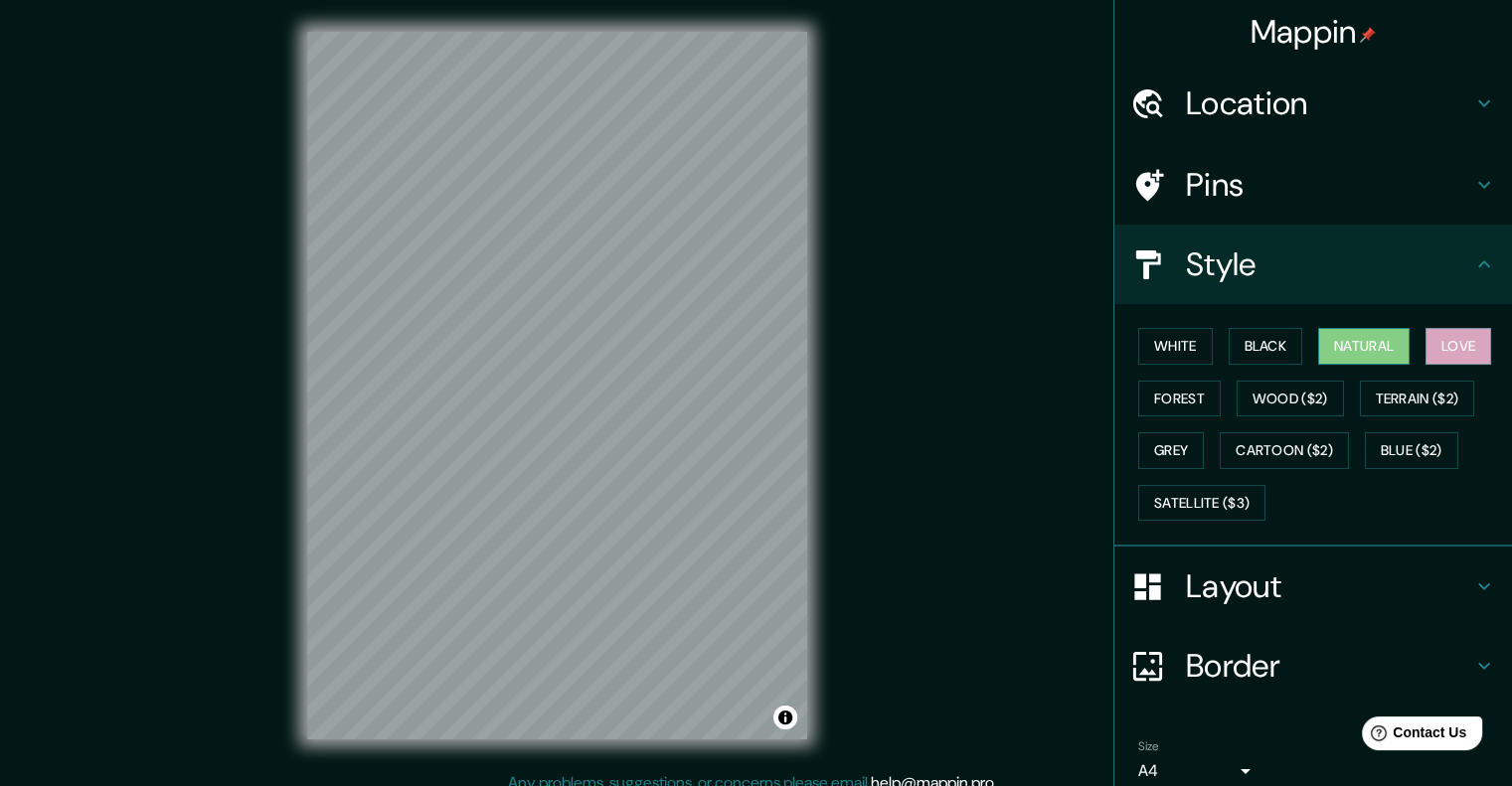 click on "Natural" at bounding box center [1364, 346] 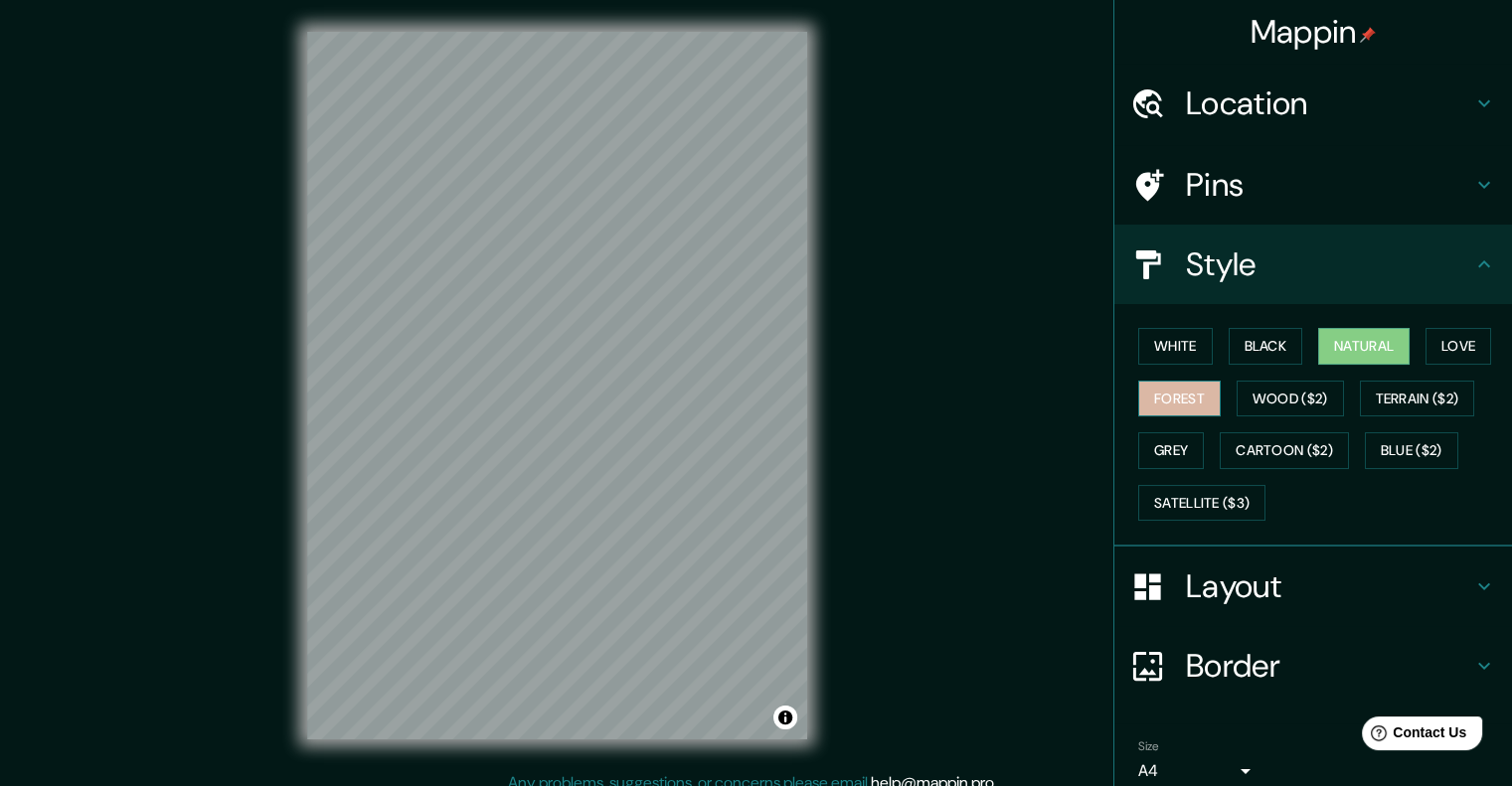 click on "Forest" at bounding box center [1179, 398] 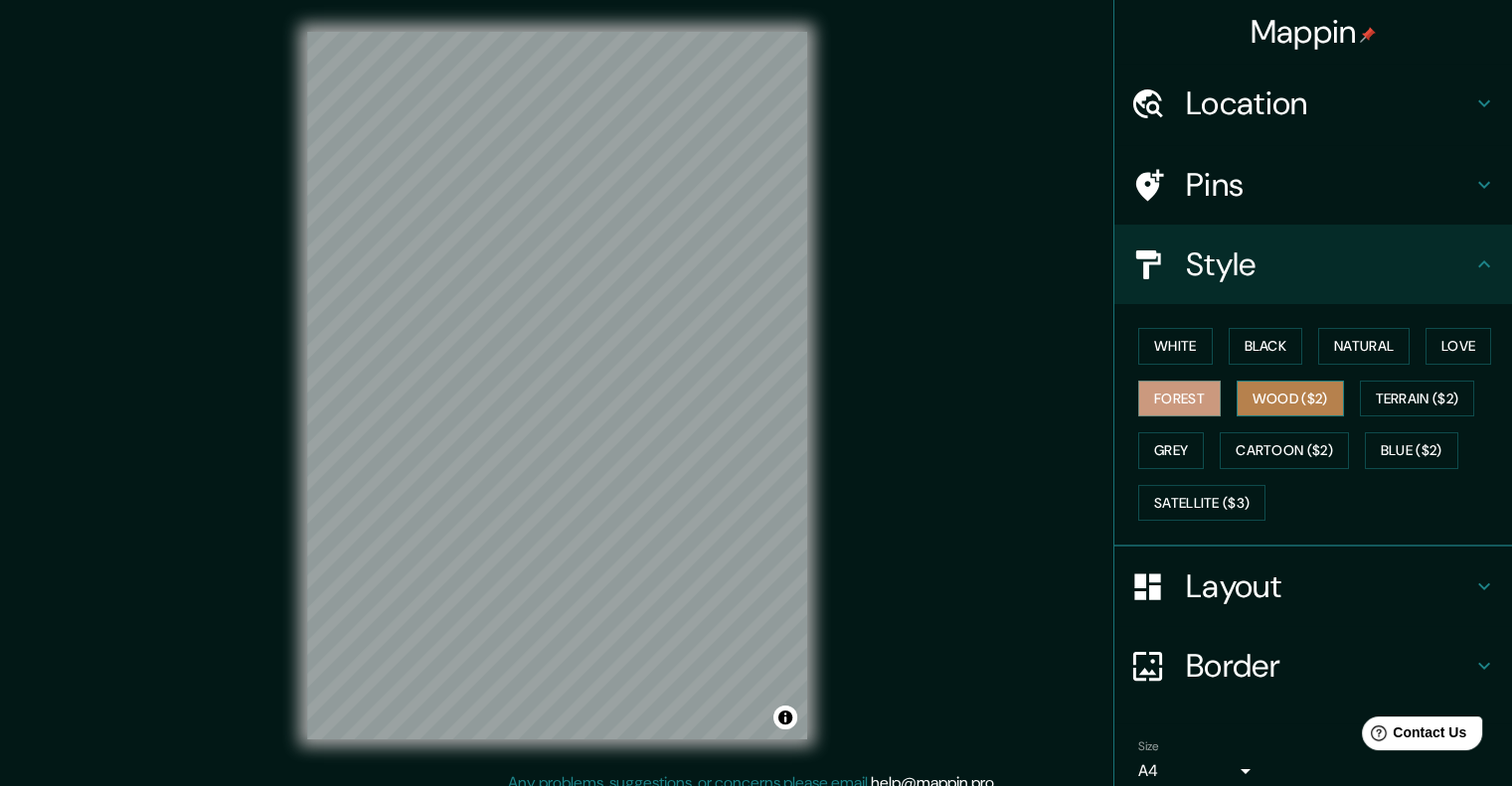 drag, startPoint x: 1250, startPoint y: 401, endPoint x: 1269, endPoint y: 401, distance: 19 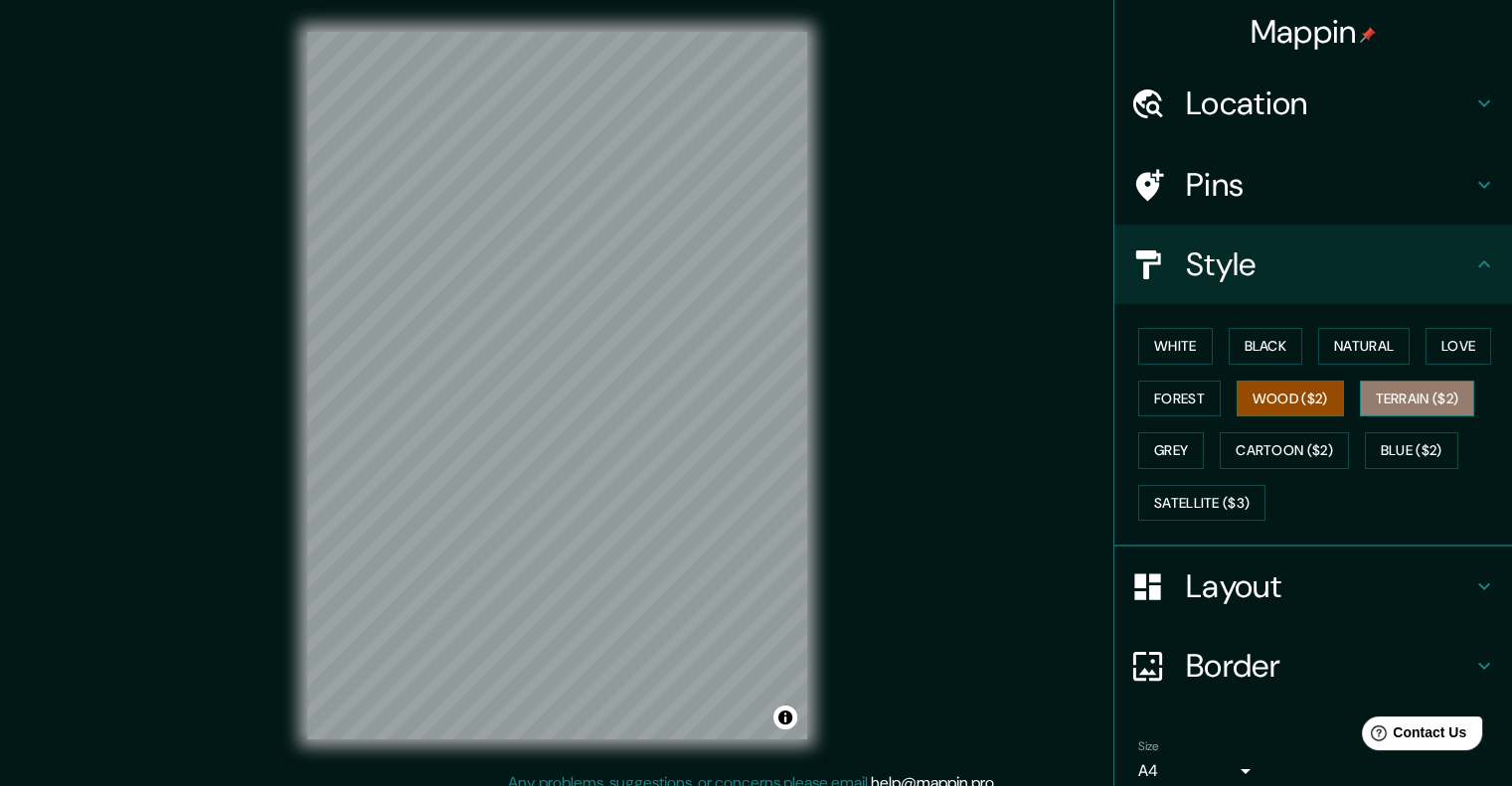 click on "Terrain ($2)" at bounding box center (1418, 398) 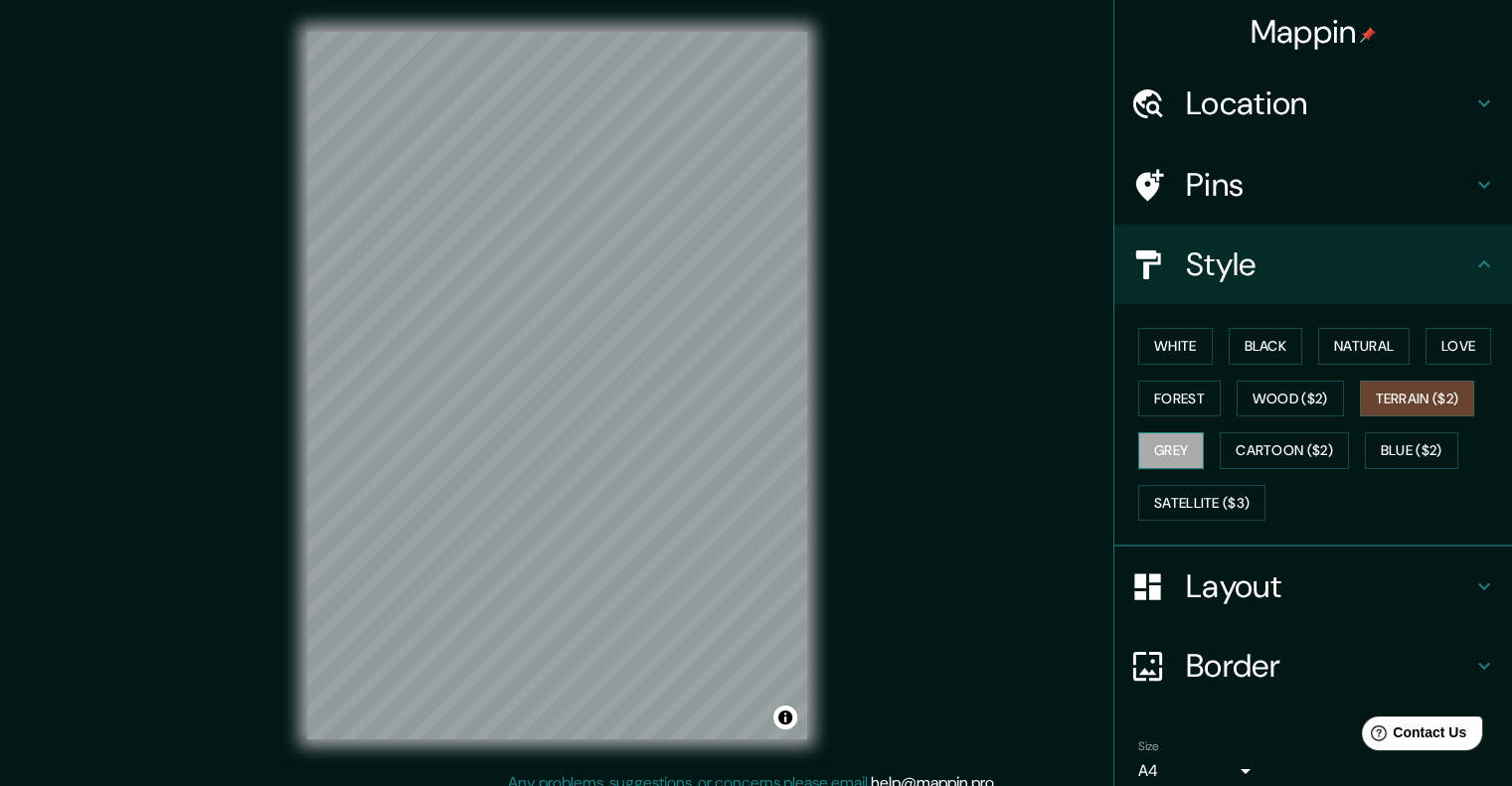 click on "Grey" at bounding box center (1171, 450) 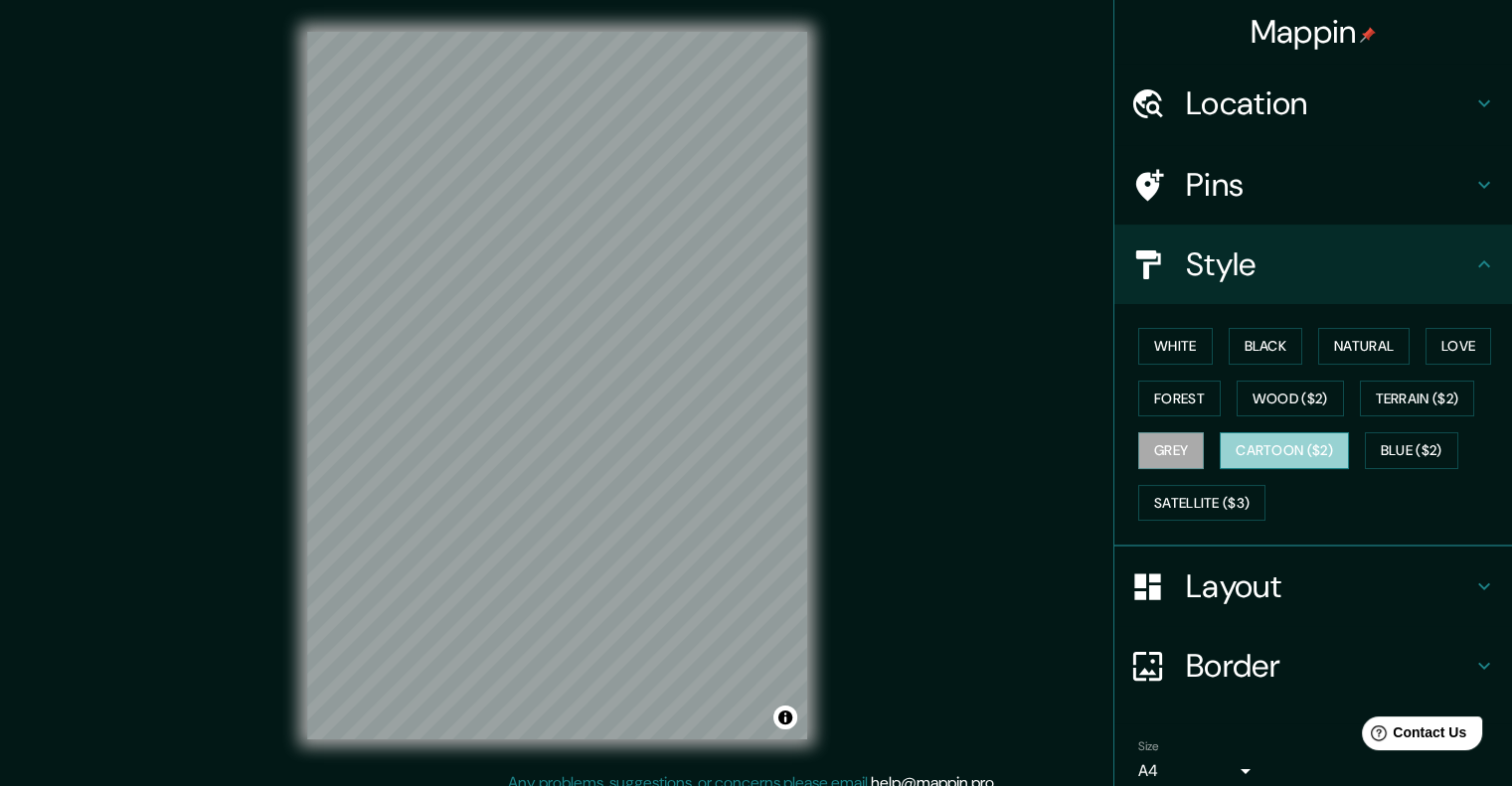 click on "Cartoon ($2)" at bounding box center (1284, 450) 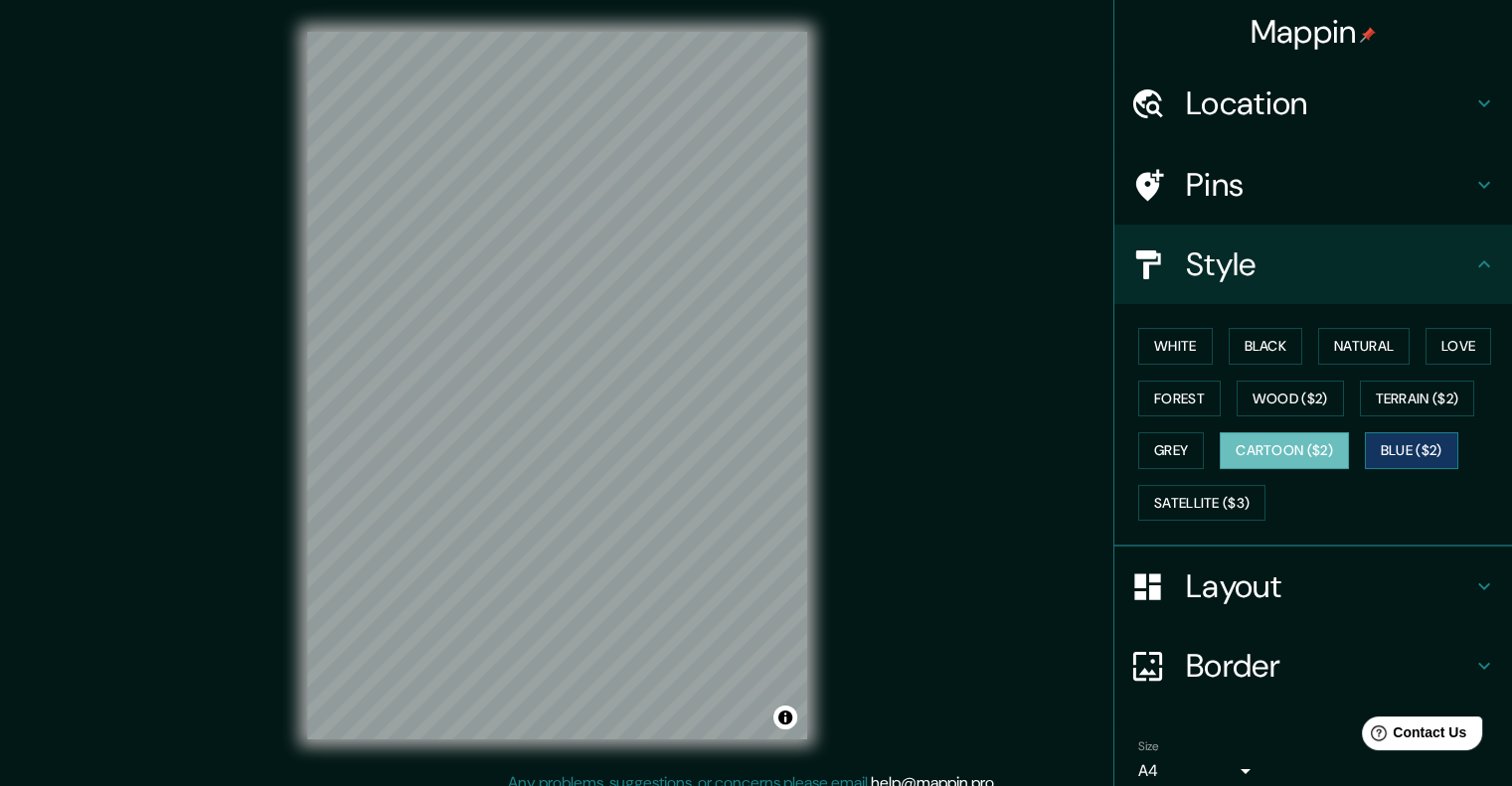 click on "Blue ($2)" at bounding box center [1412, 450] 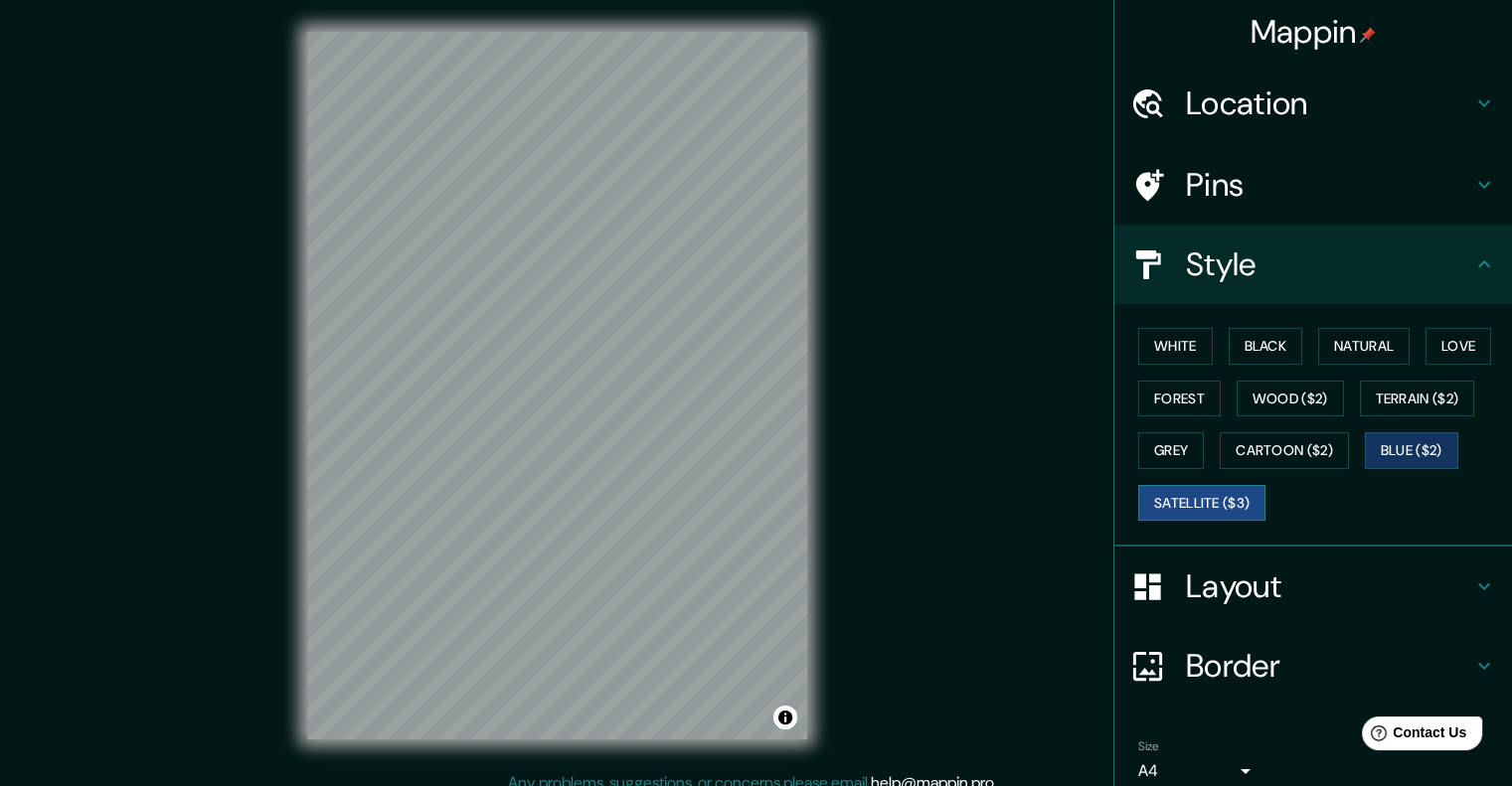 click on "Satellite ($3)" at bounding box center (1202, 503) 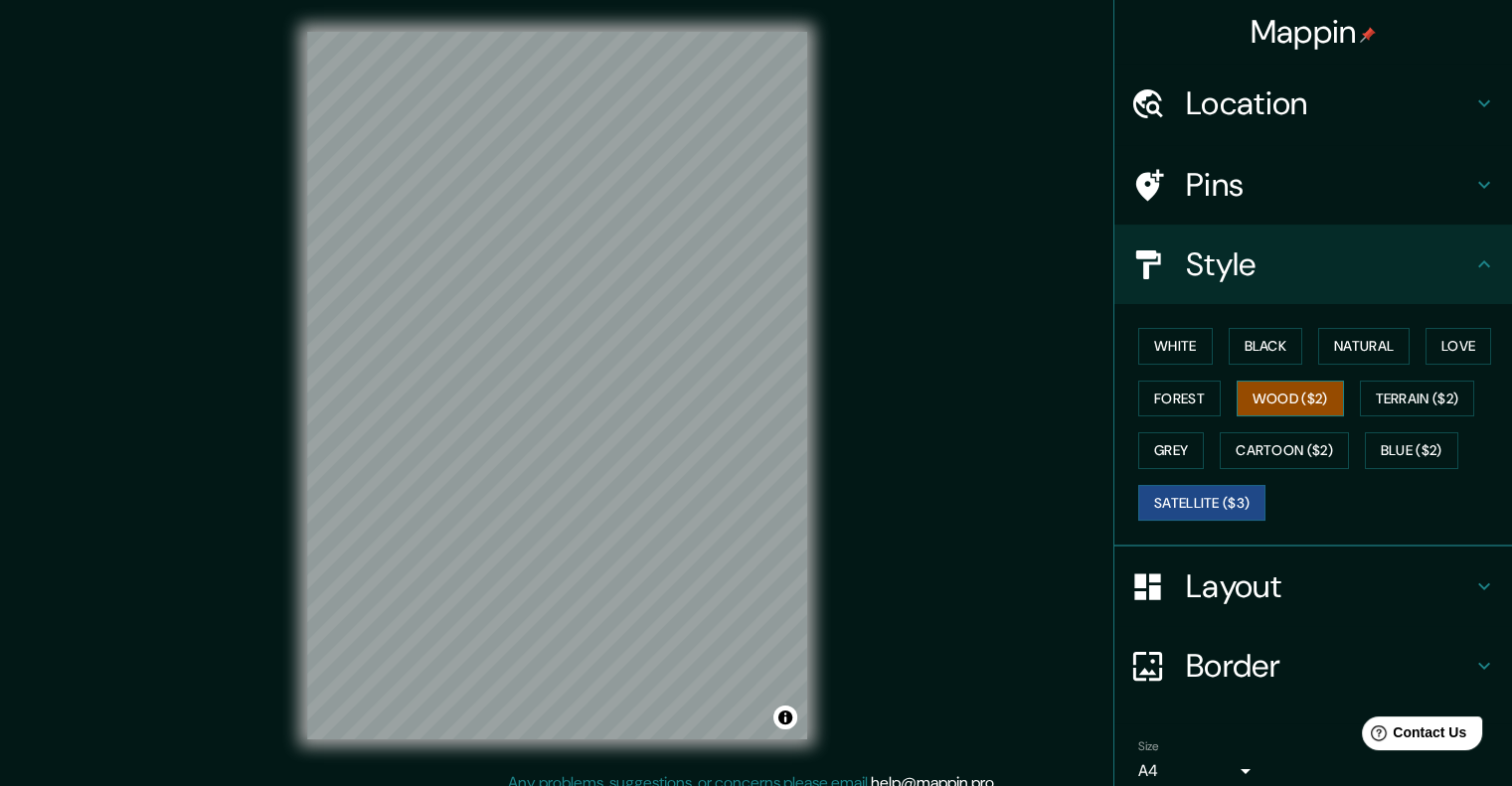 click on "Wood ($2)" at bounding box center (1290, 398) 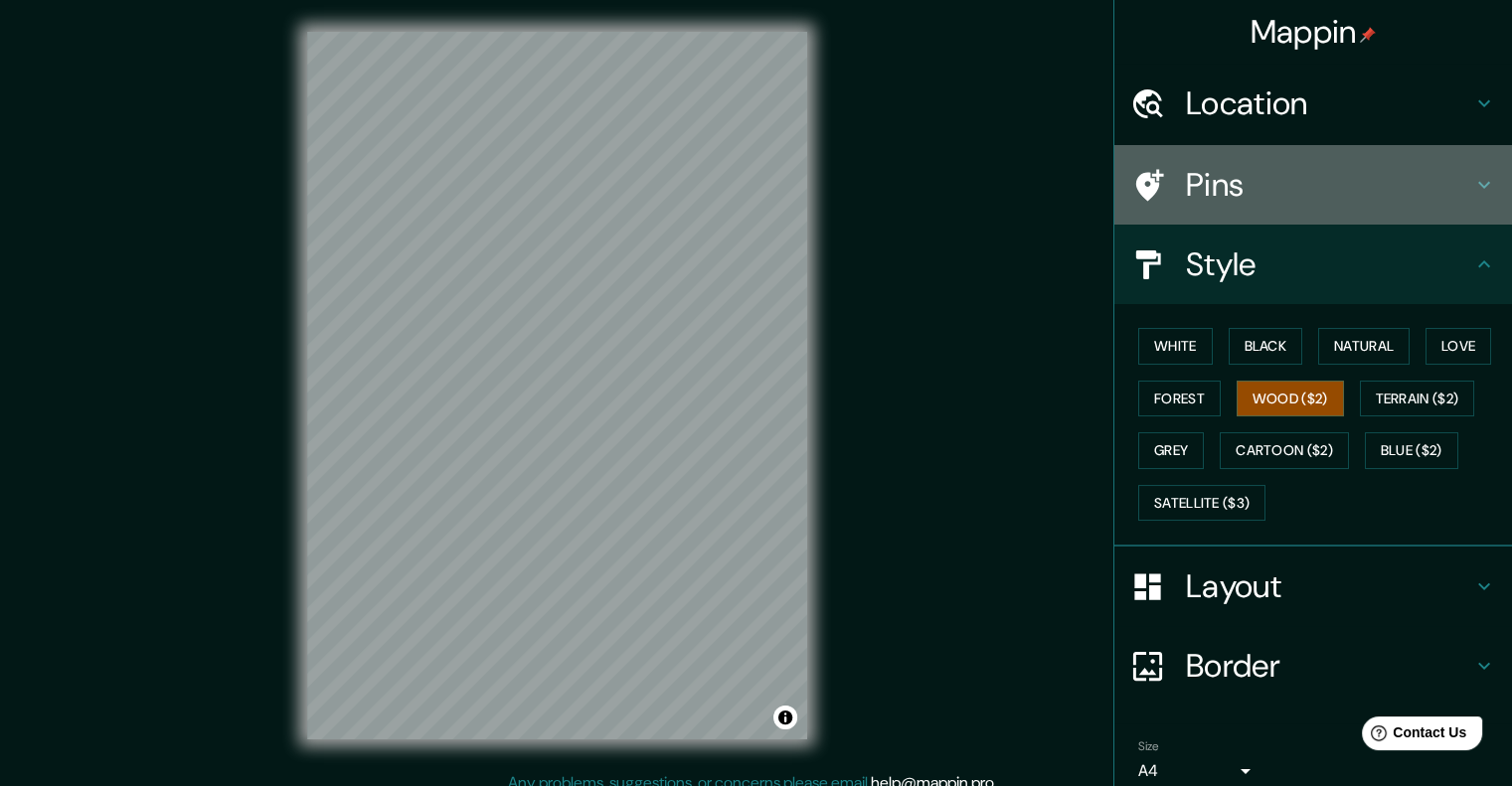 click on "Pins" at bounding box center (1329, 185) 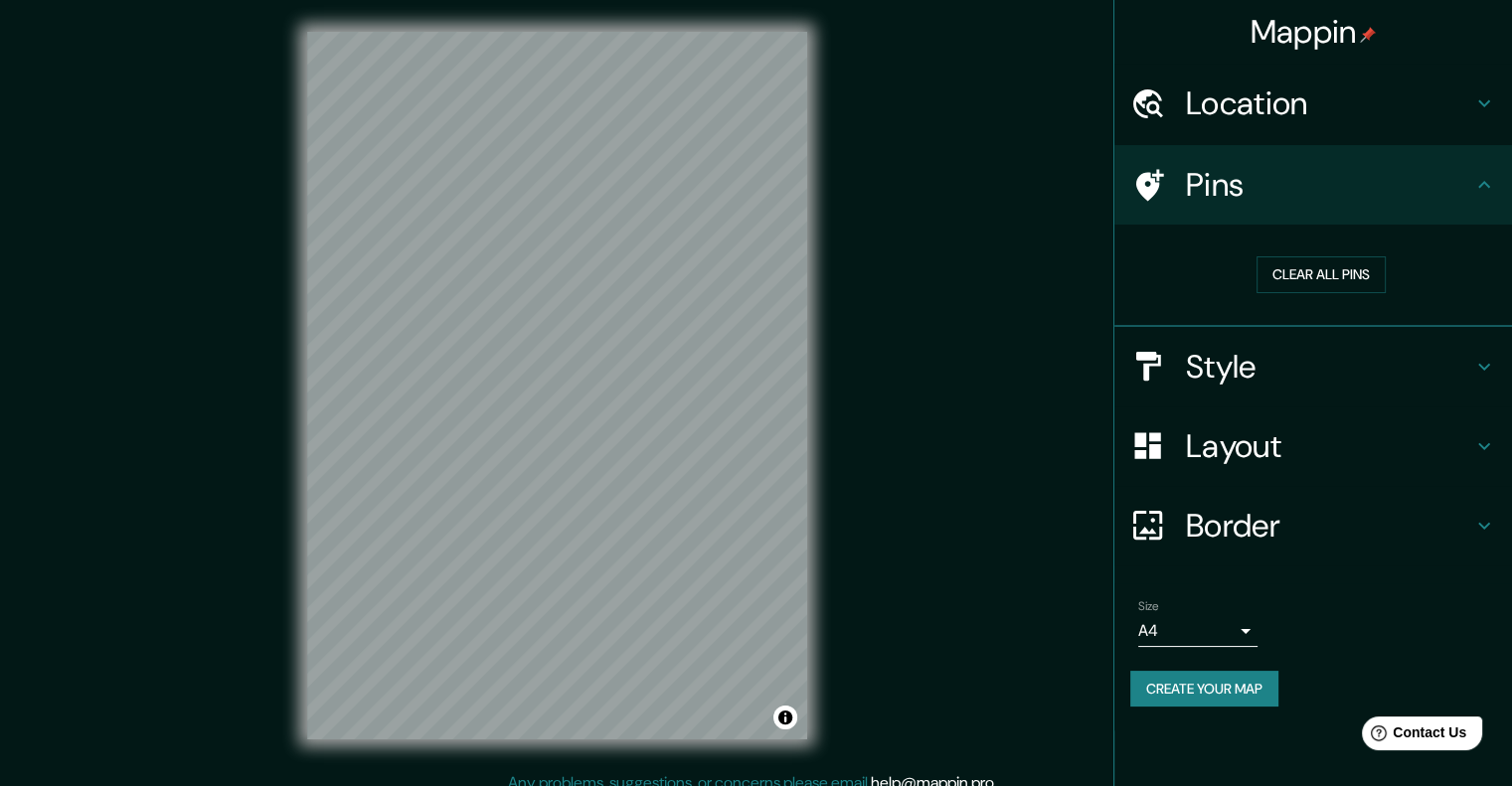 click on "Layout" at bounding box center (1329, 446) 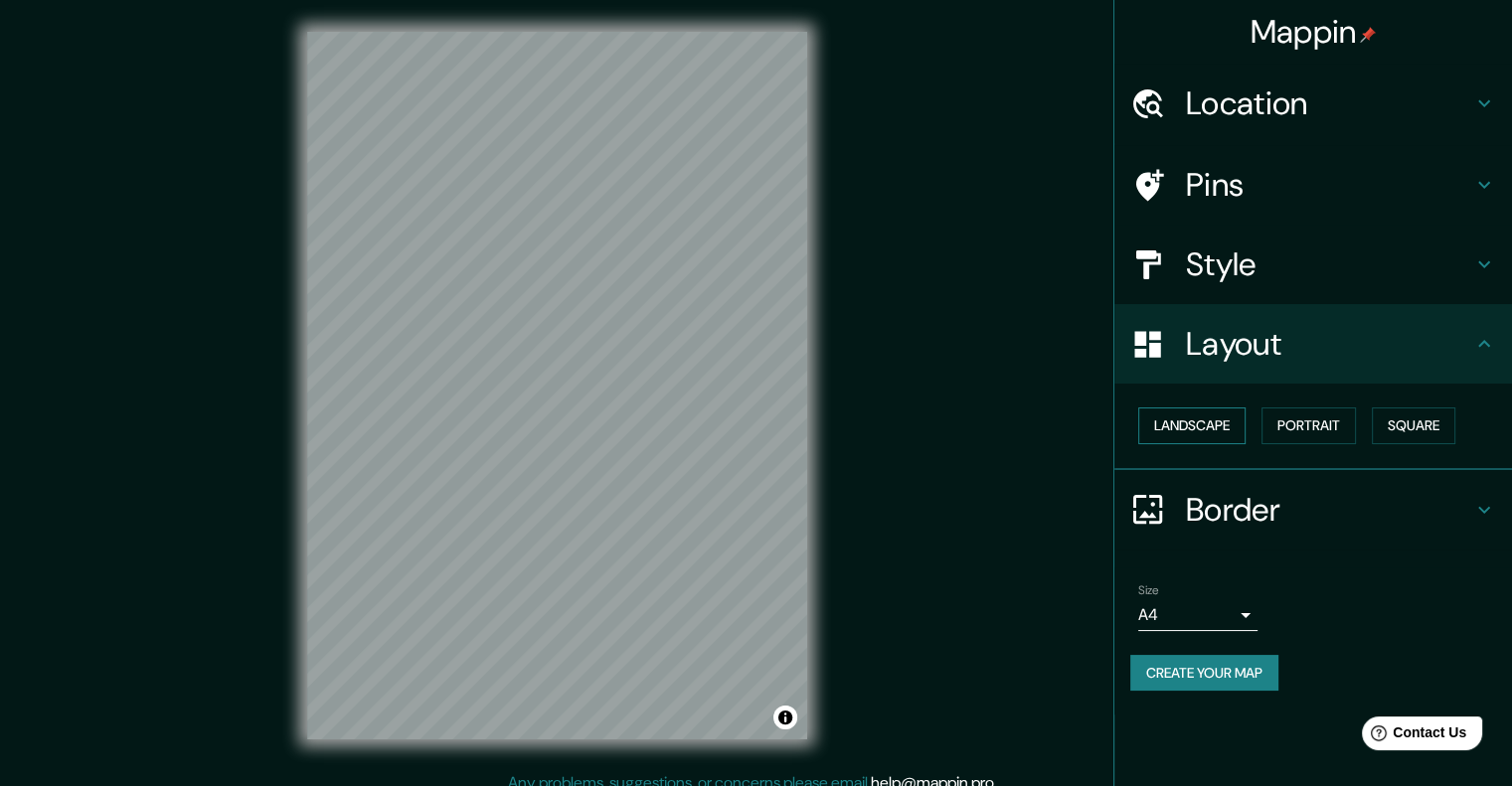 click on "Landscape" at bounding box center (1192, 425) 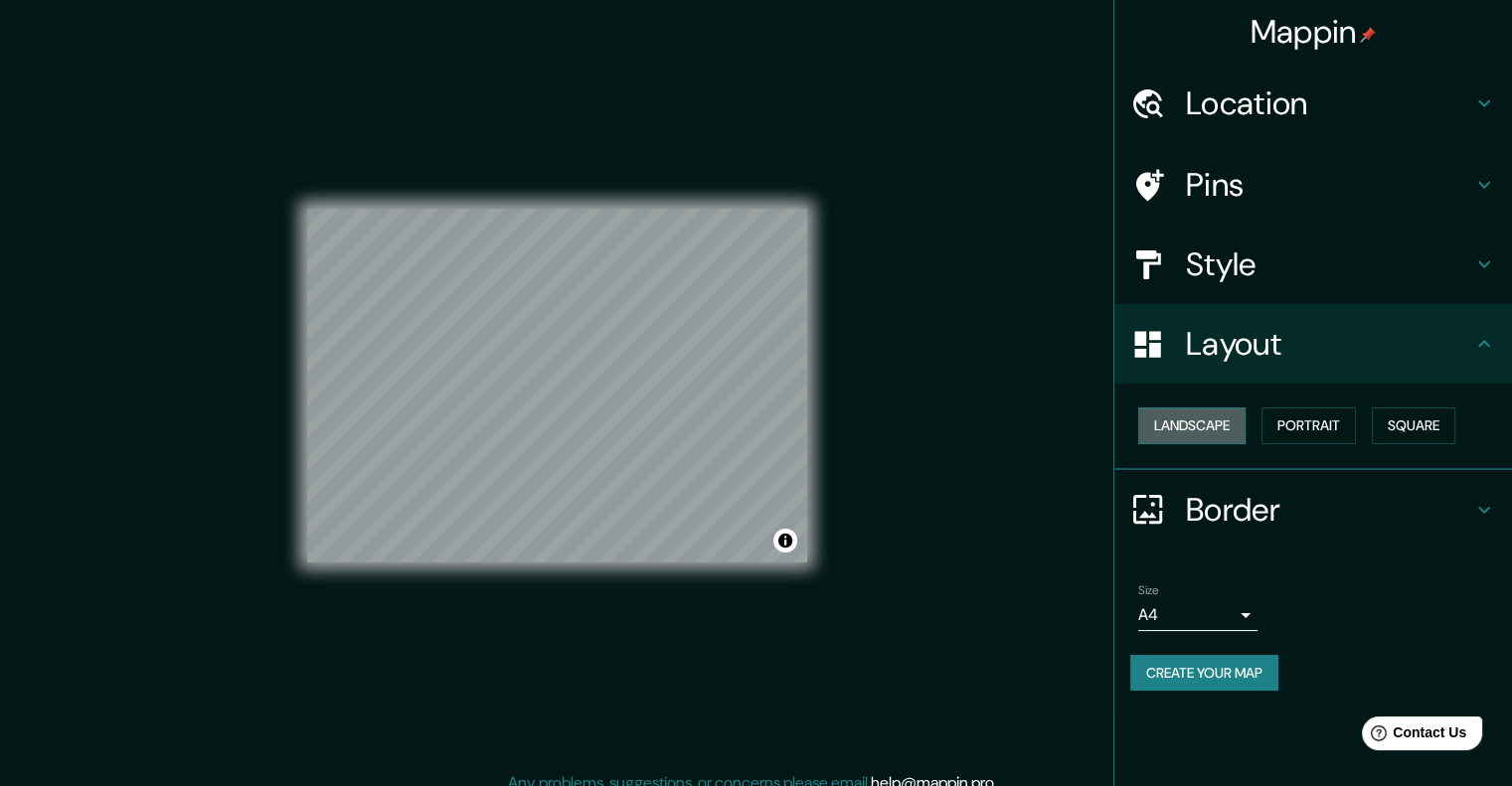 click on "Landscape" at bounding box center (1192, 425) 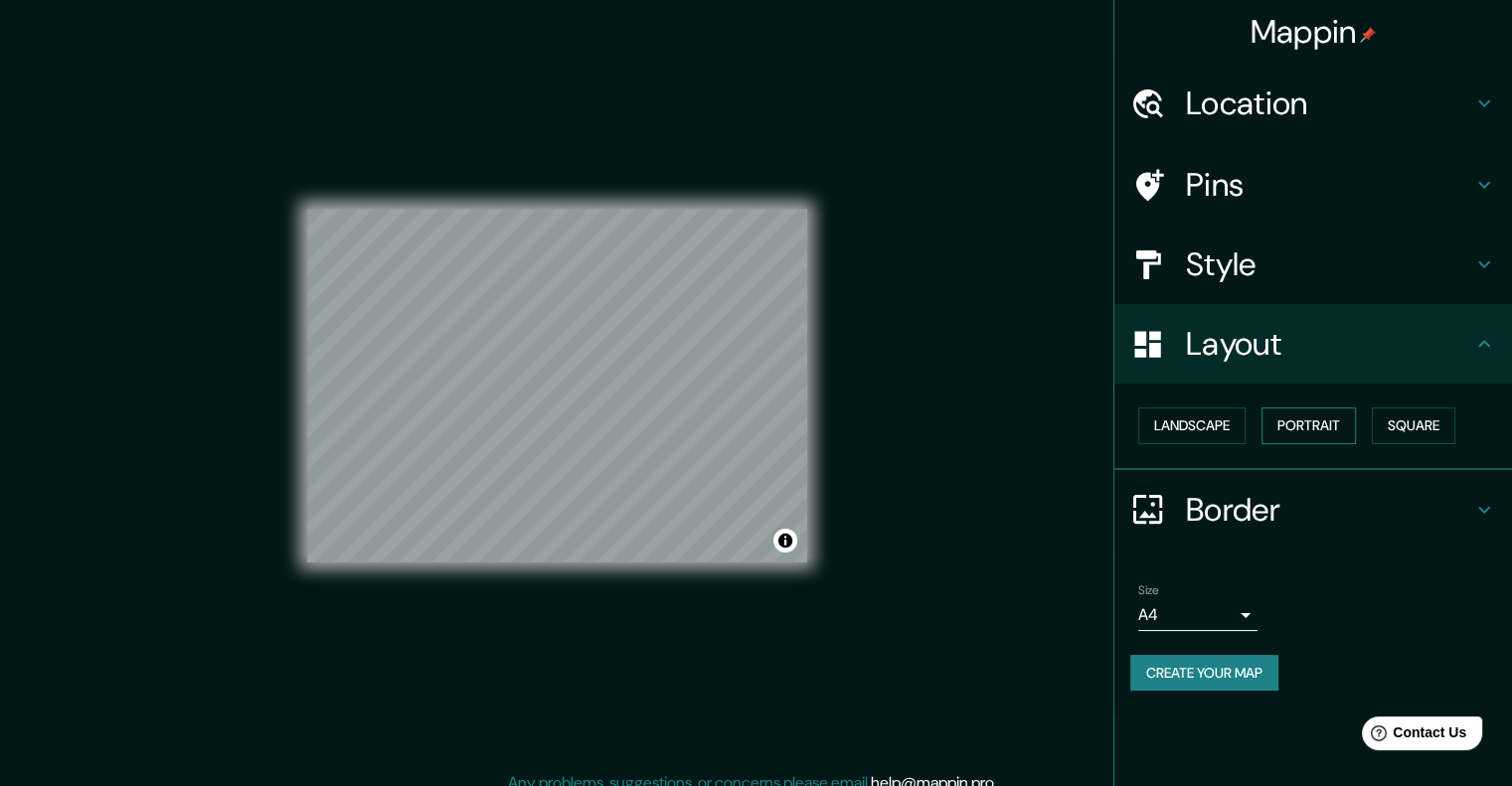 click on "Portrait" at bounding box center (1308, 425) 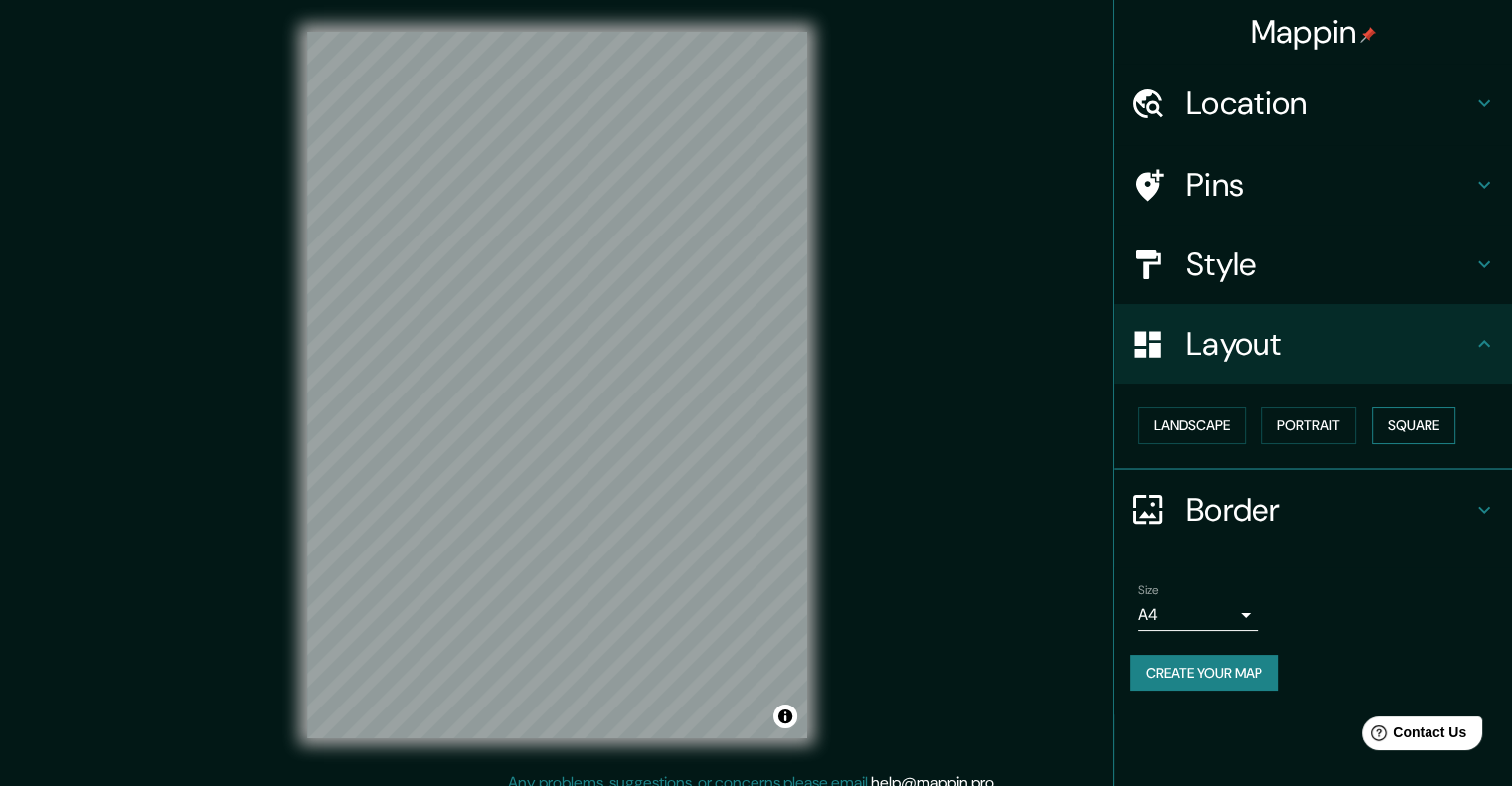 click on "Square" at bounding box center [1414, 425] 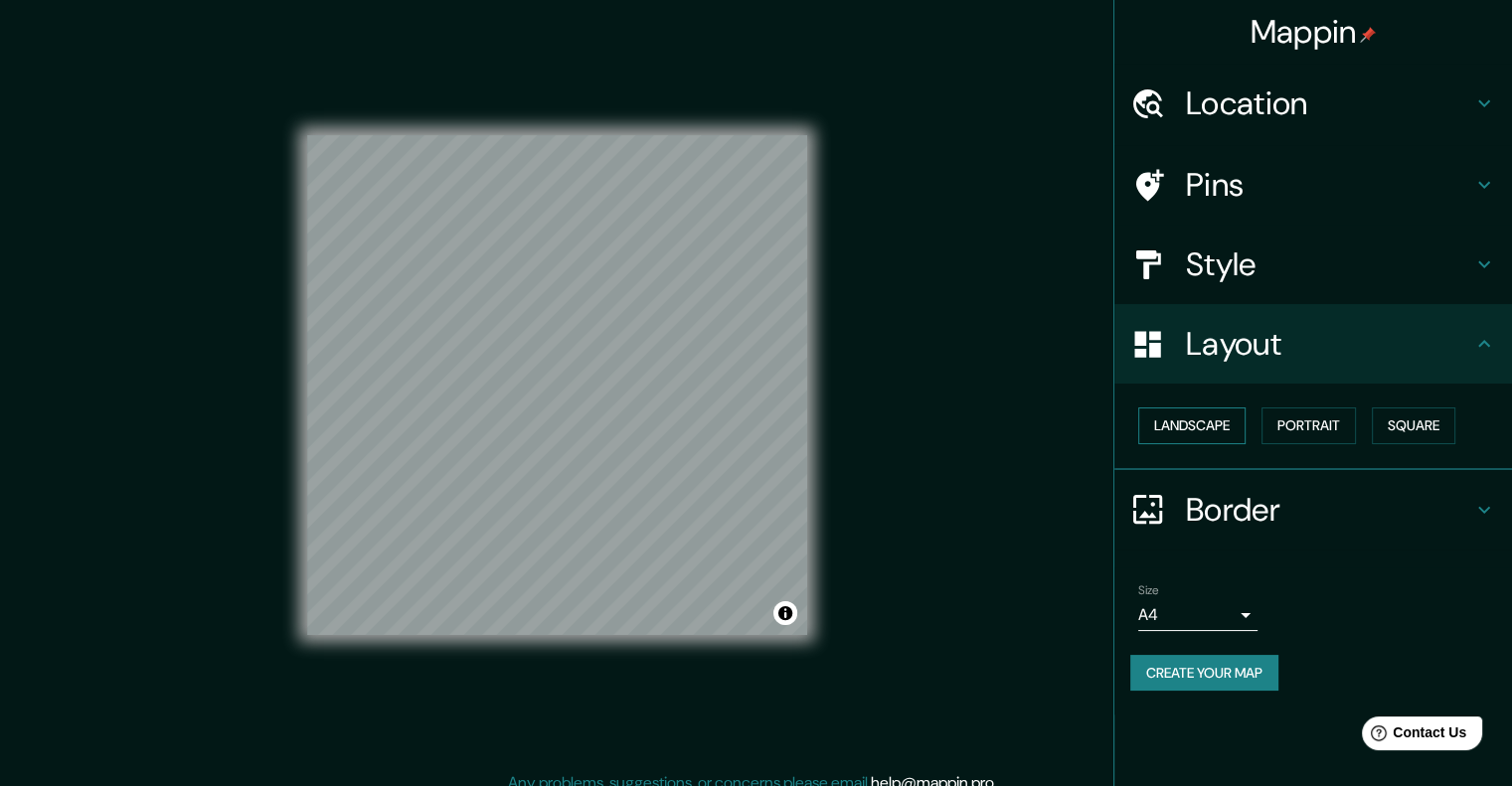 click on "Landscape" at bounding box center (1192, 425) 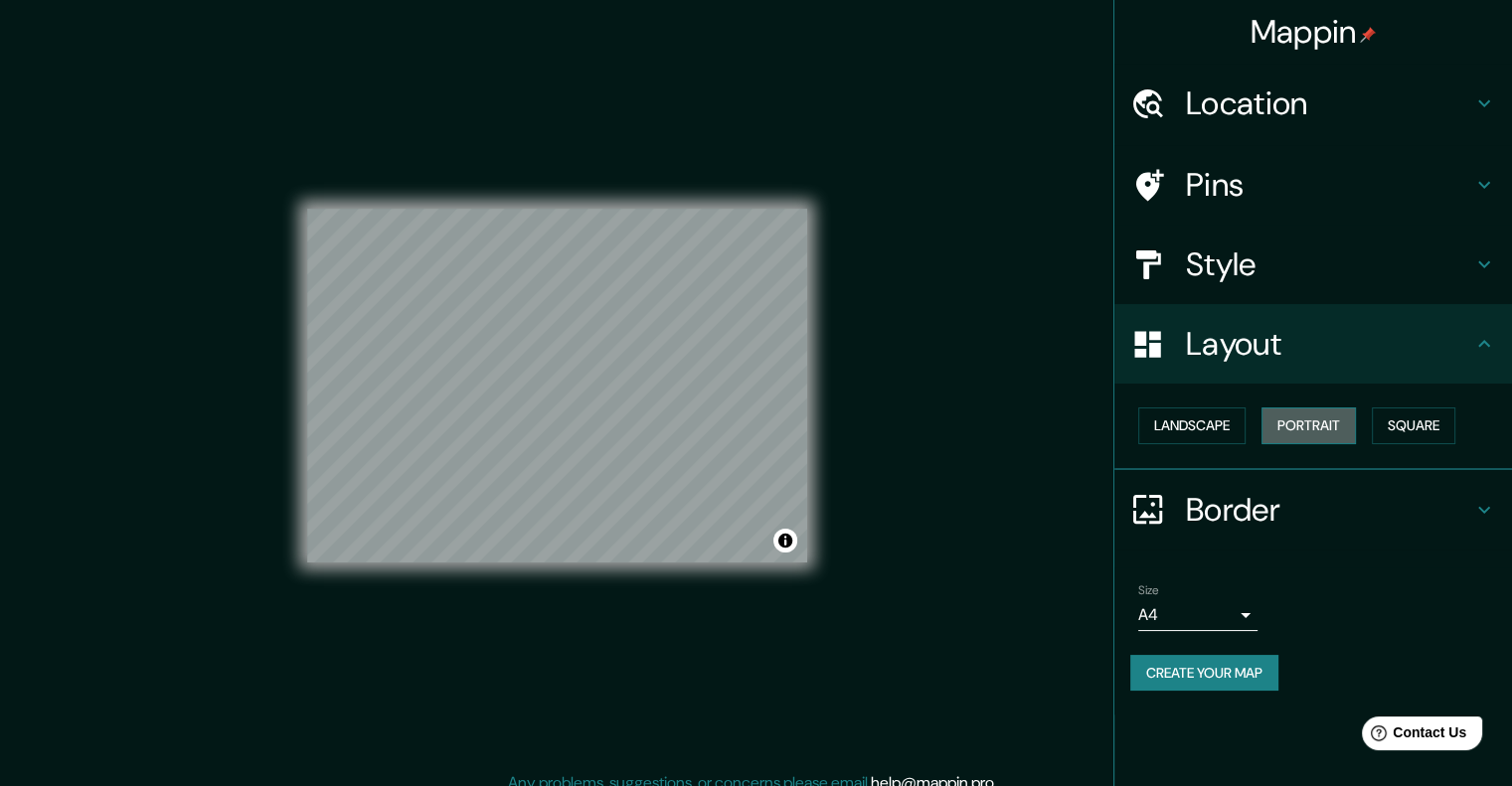 click on "Portrait" at bounding box center [1308, 425] 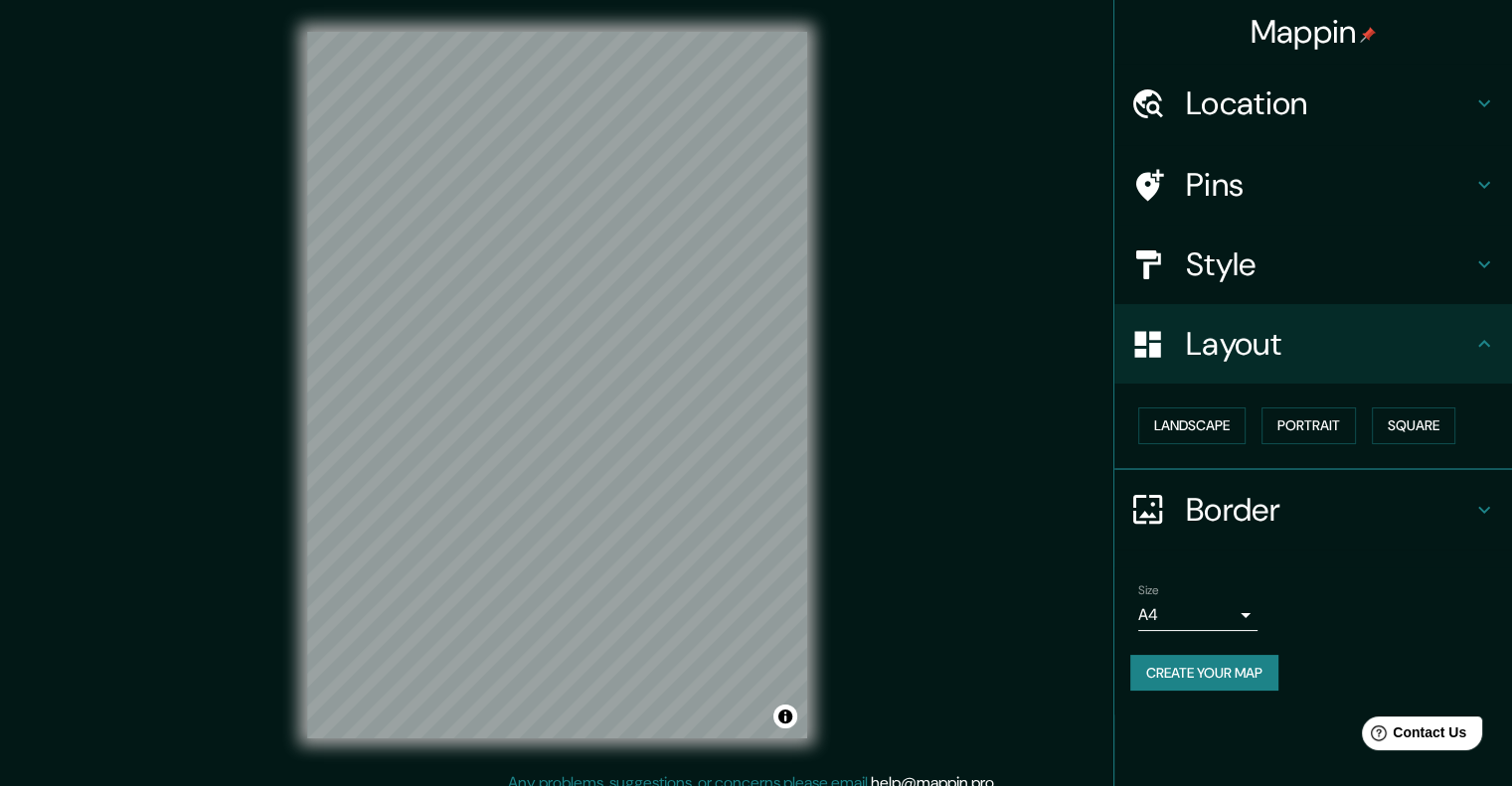click on "Create your map" at bounding box center (1204, 673) 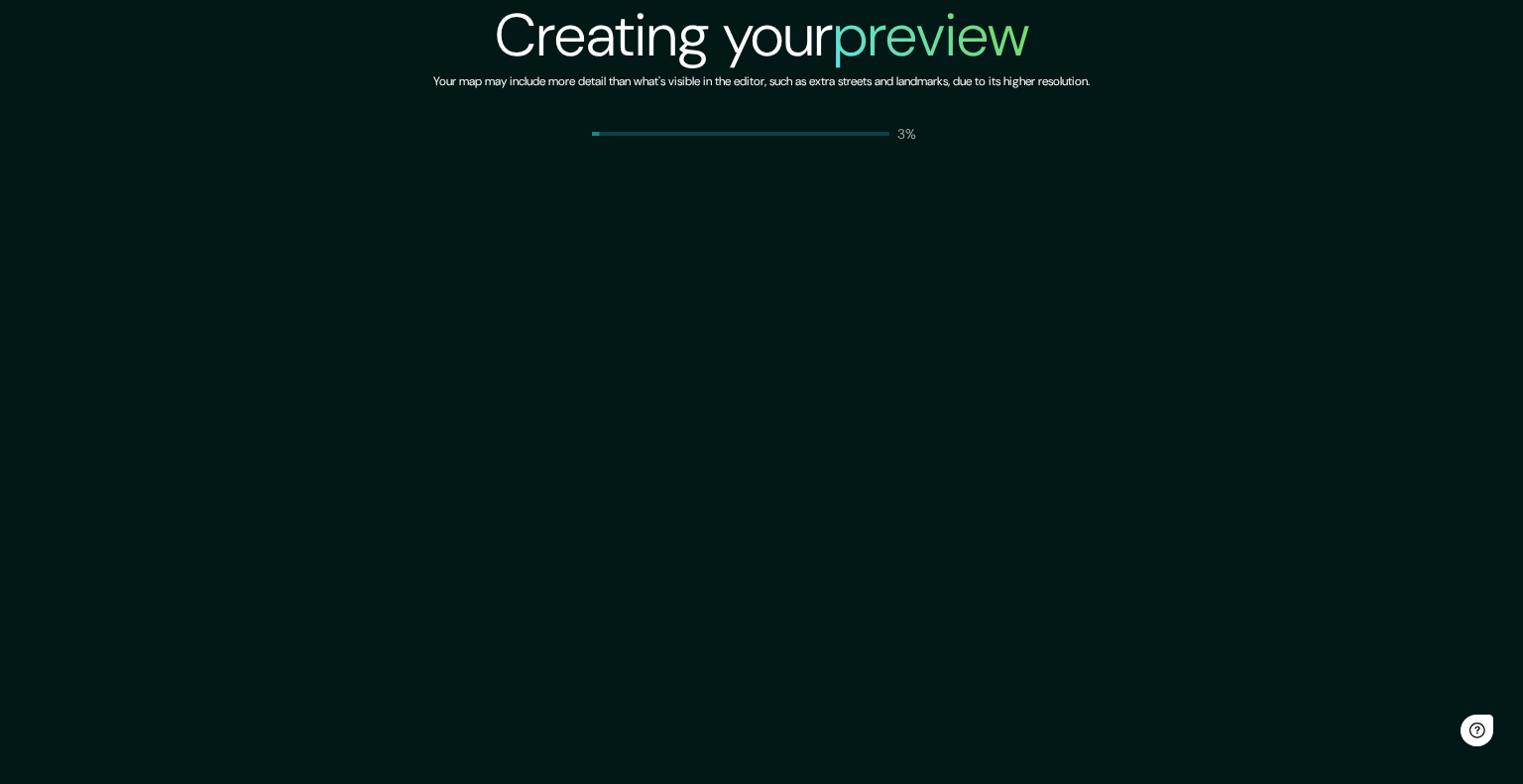 scroll, scrollTop: 0, scrollLeft: 0, axis: both 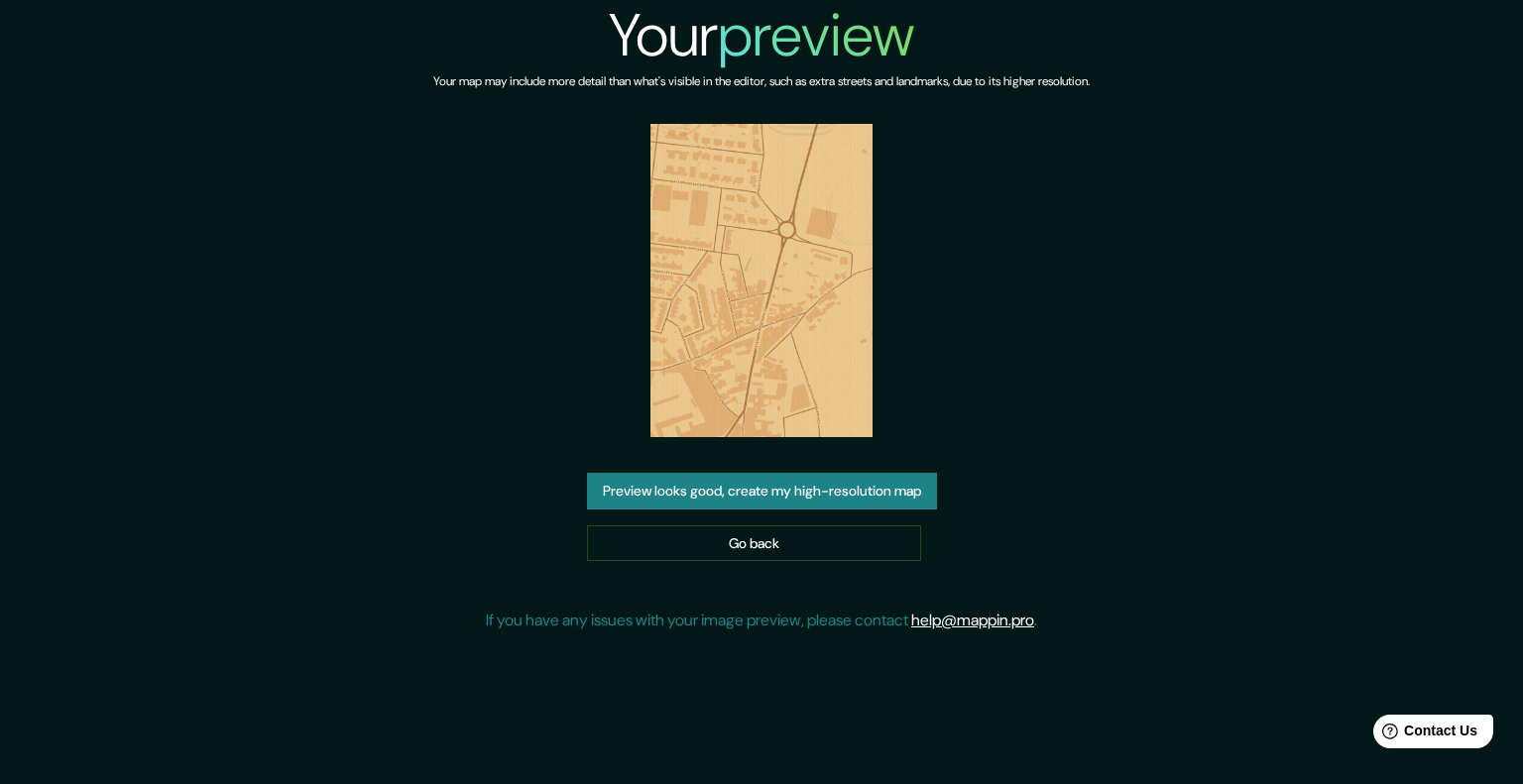drag, startPoint x: 793, startPoint y: 329, endPoint x: 527, endPoint y: 426, distance: 283.13424 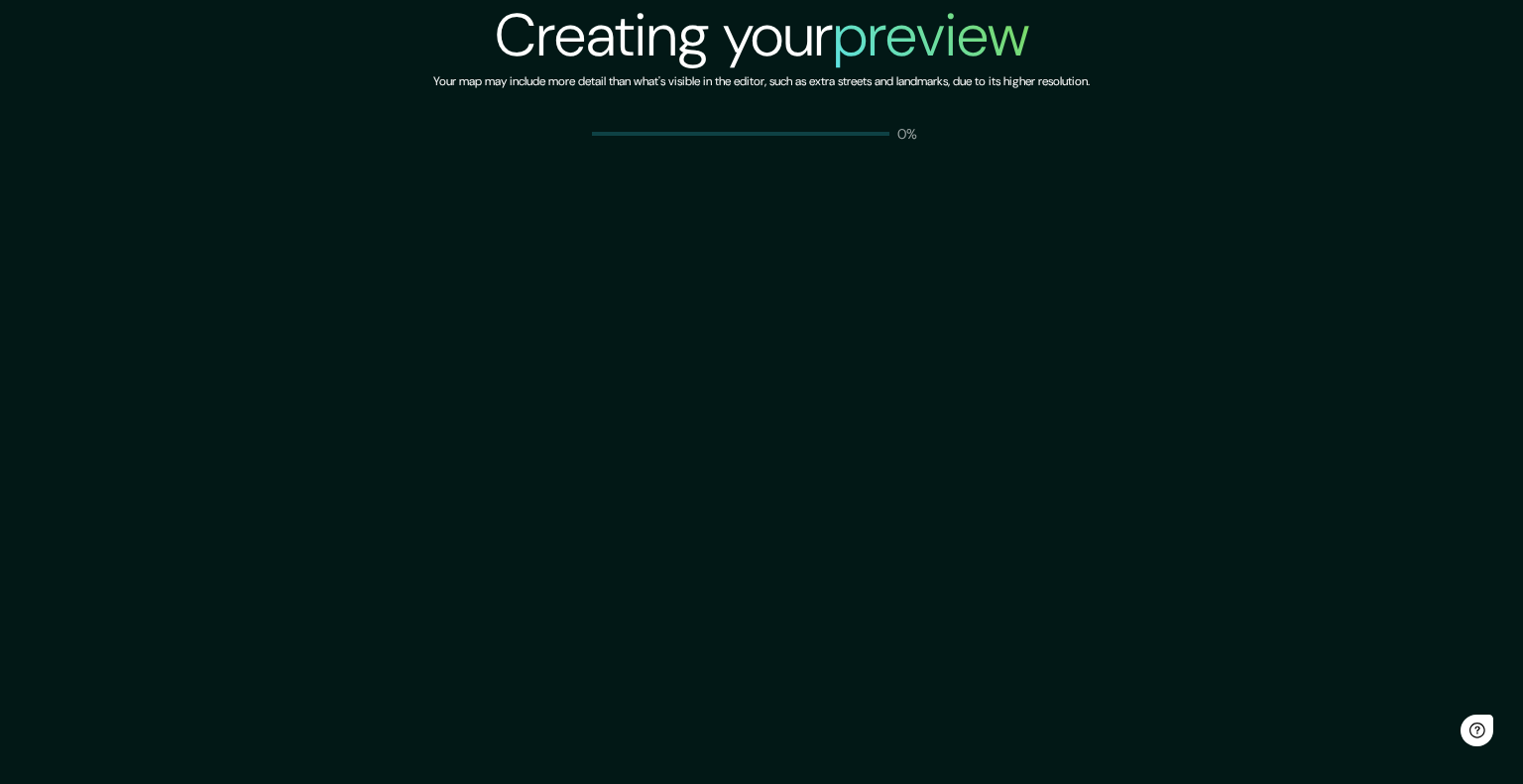 scroll, scrollTop: 0, scrollLeft: 0, axis: both 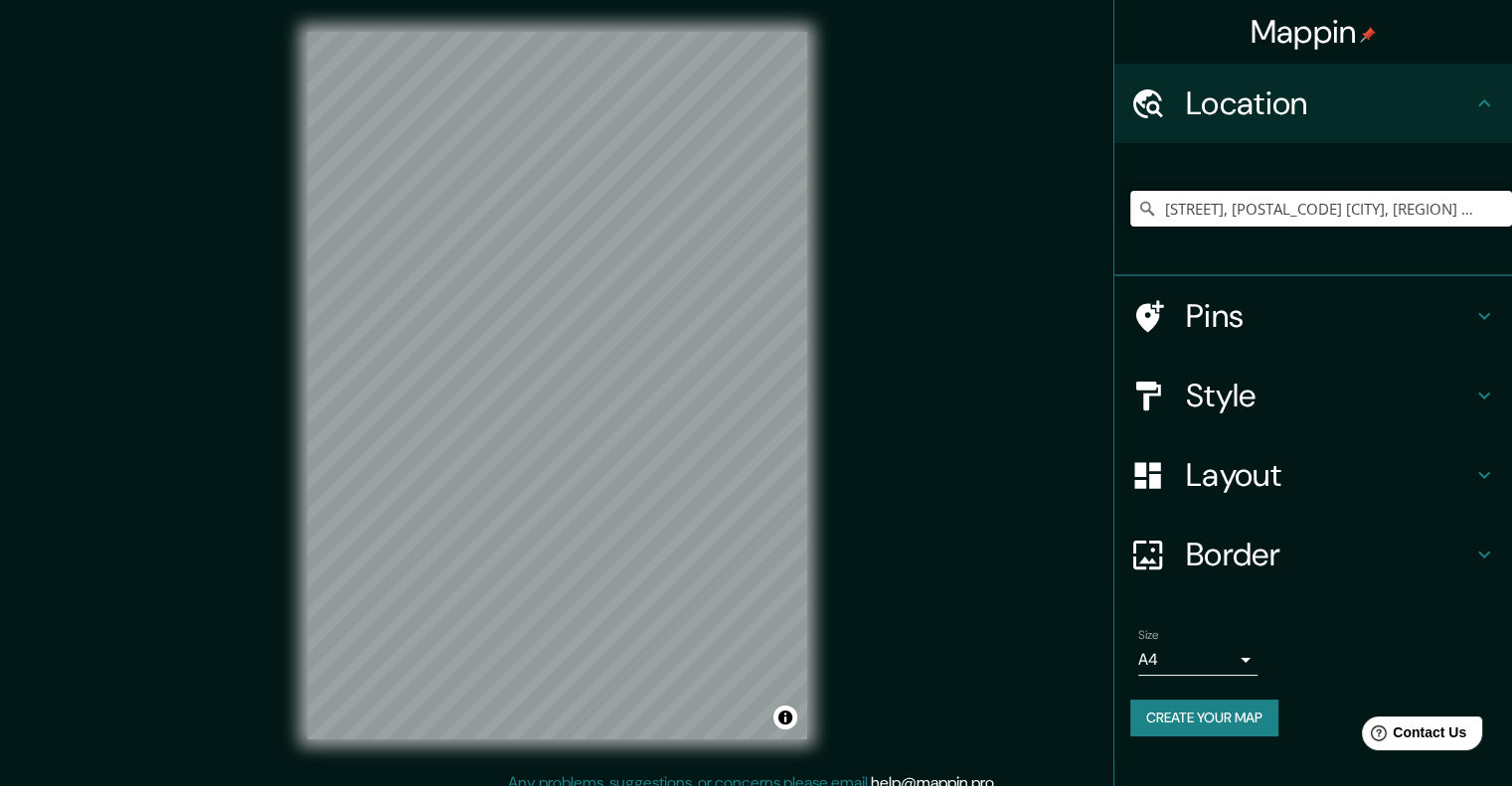 click on "Camino De Sevilla, [POSTAL_CODE] [CITY], provincia de [CITY], [COUNTRY]" at bounding box center [1321, 209] 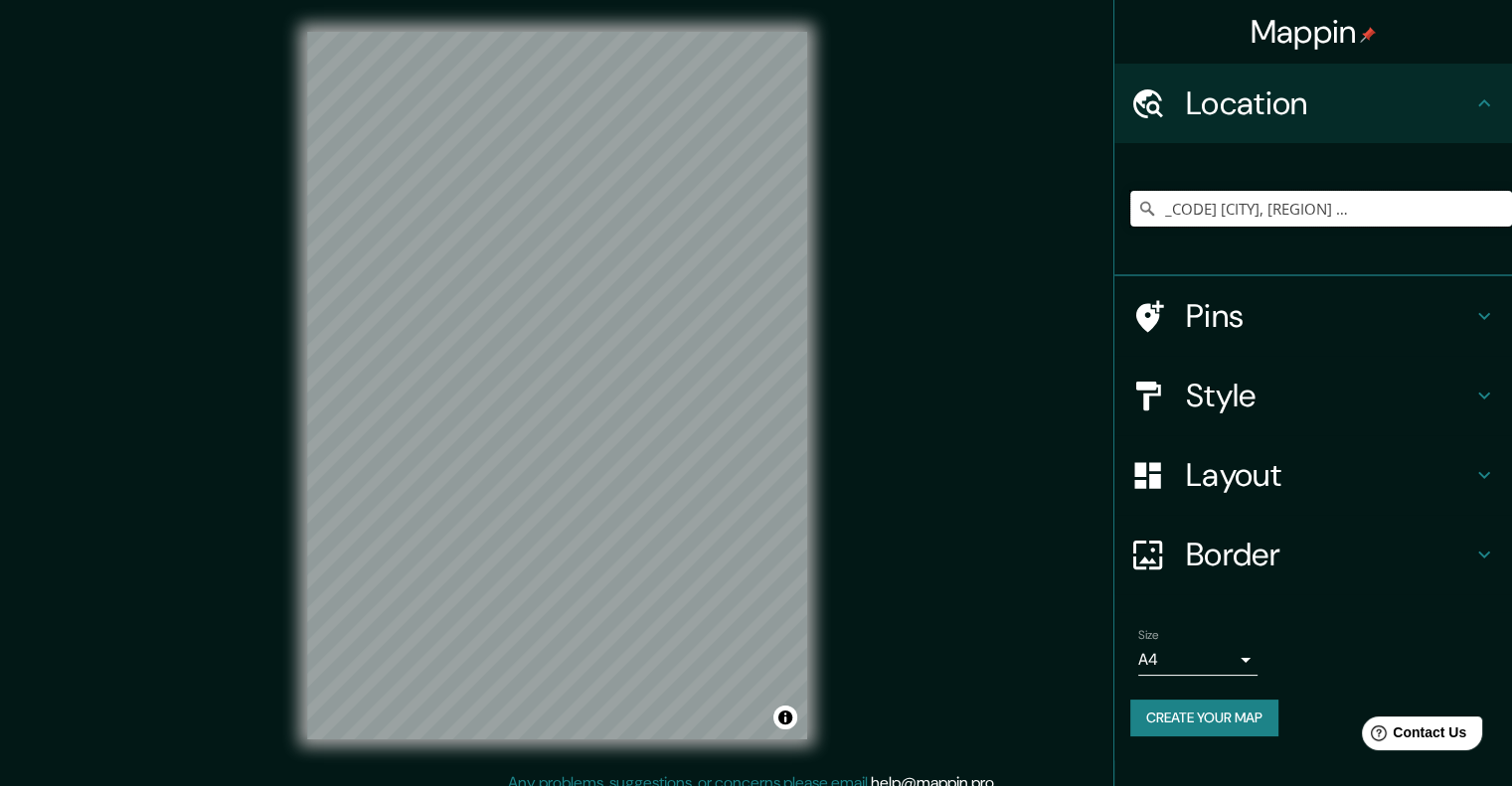 drag, startPoint x: 1347, startPoint y: 208, endPoint x: 1526, endPoint y: 222, distance: 179.54665 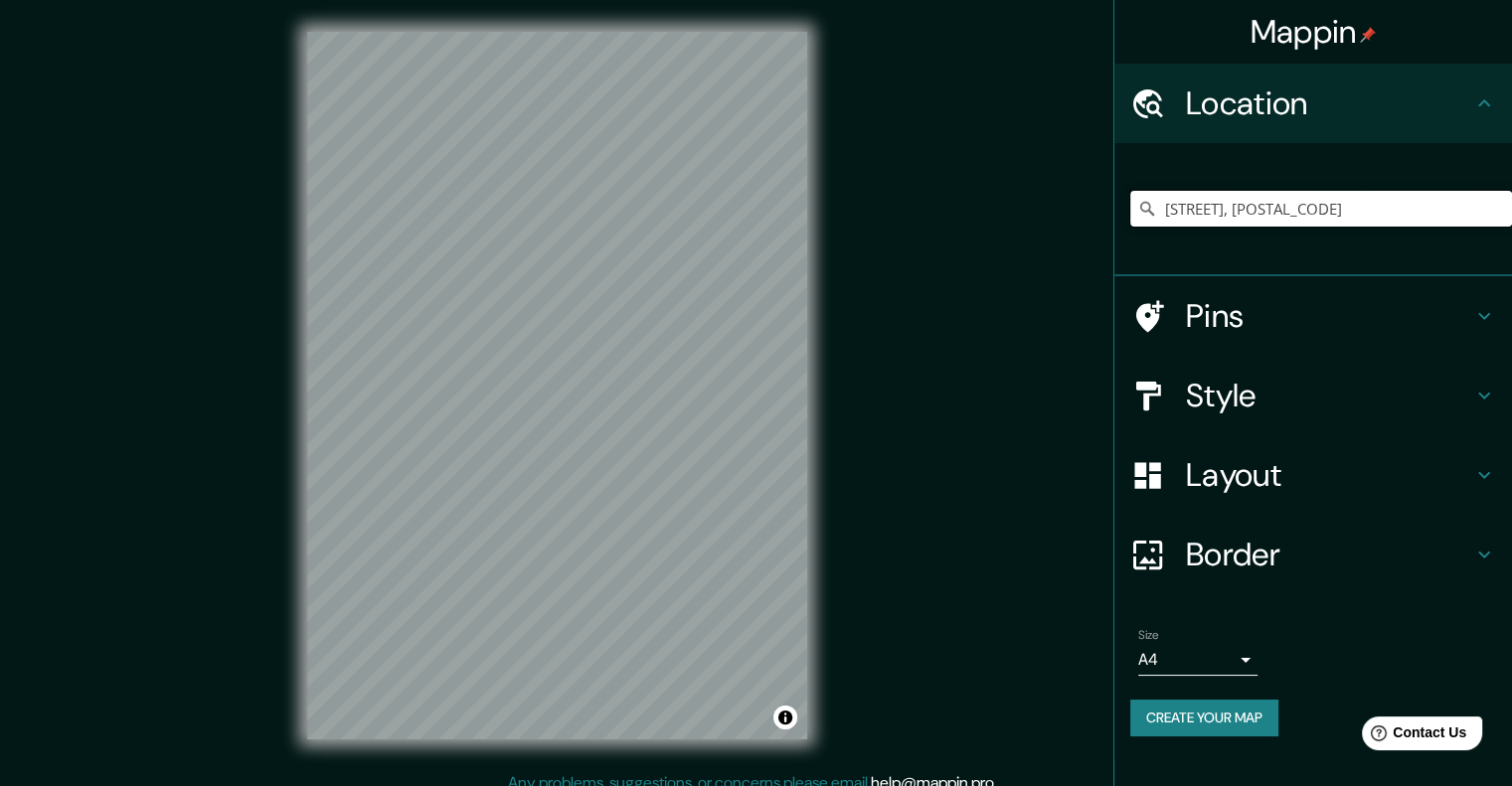 scroll, scrollTop: 0, scrollLeft: 0, axis: both 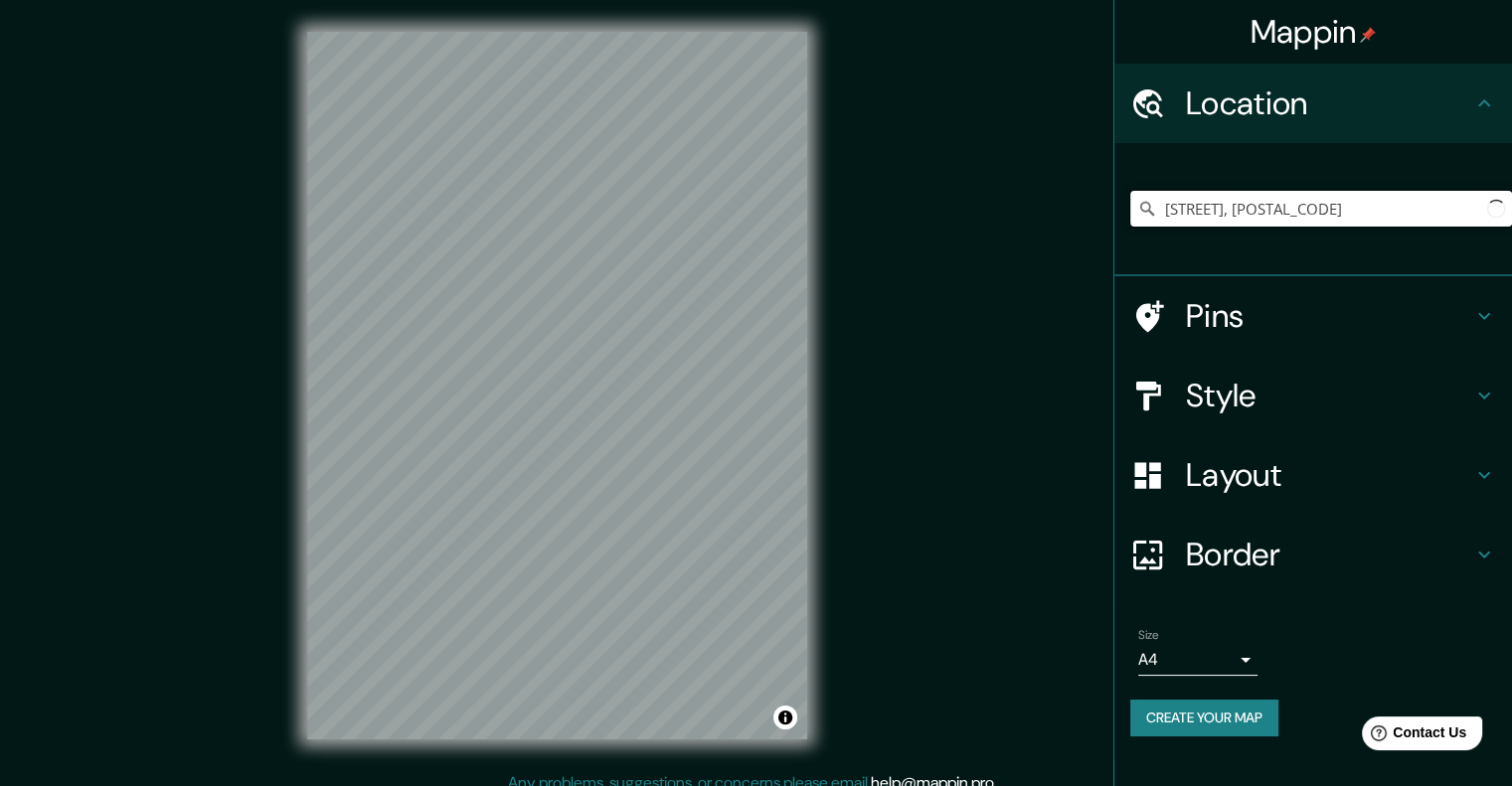 type on "Camino De Sevilla, [POSTAL_CODE] [CITY], provincia de [CITY], [COUNTRY]" 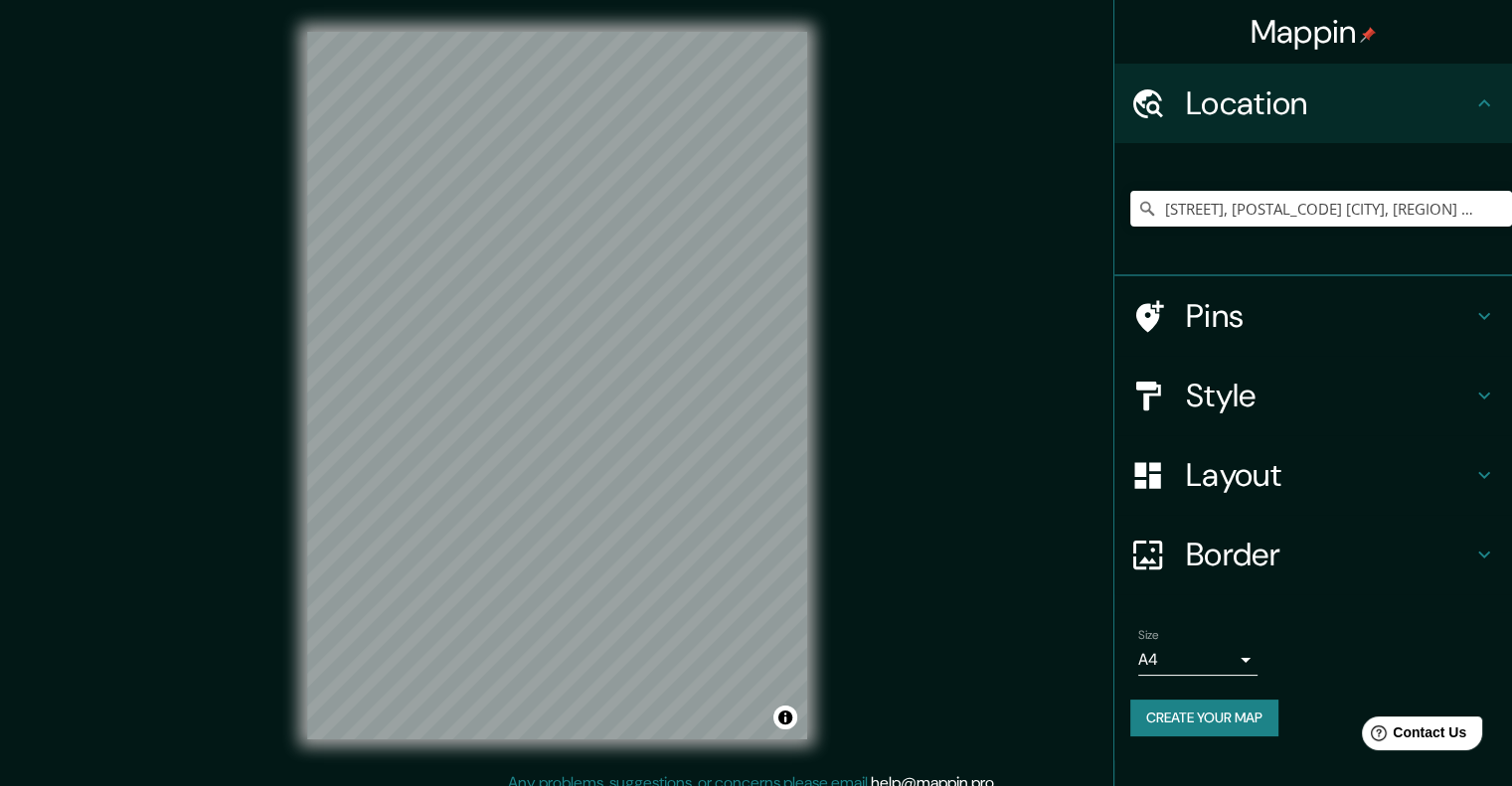 click on "Style" at bounding box center [1329, 395] 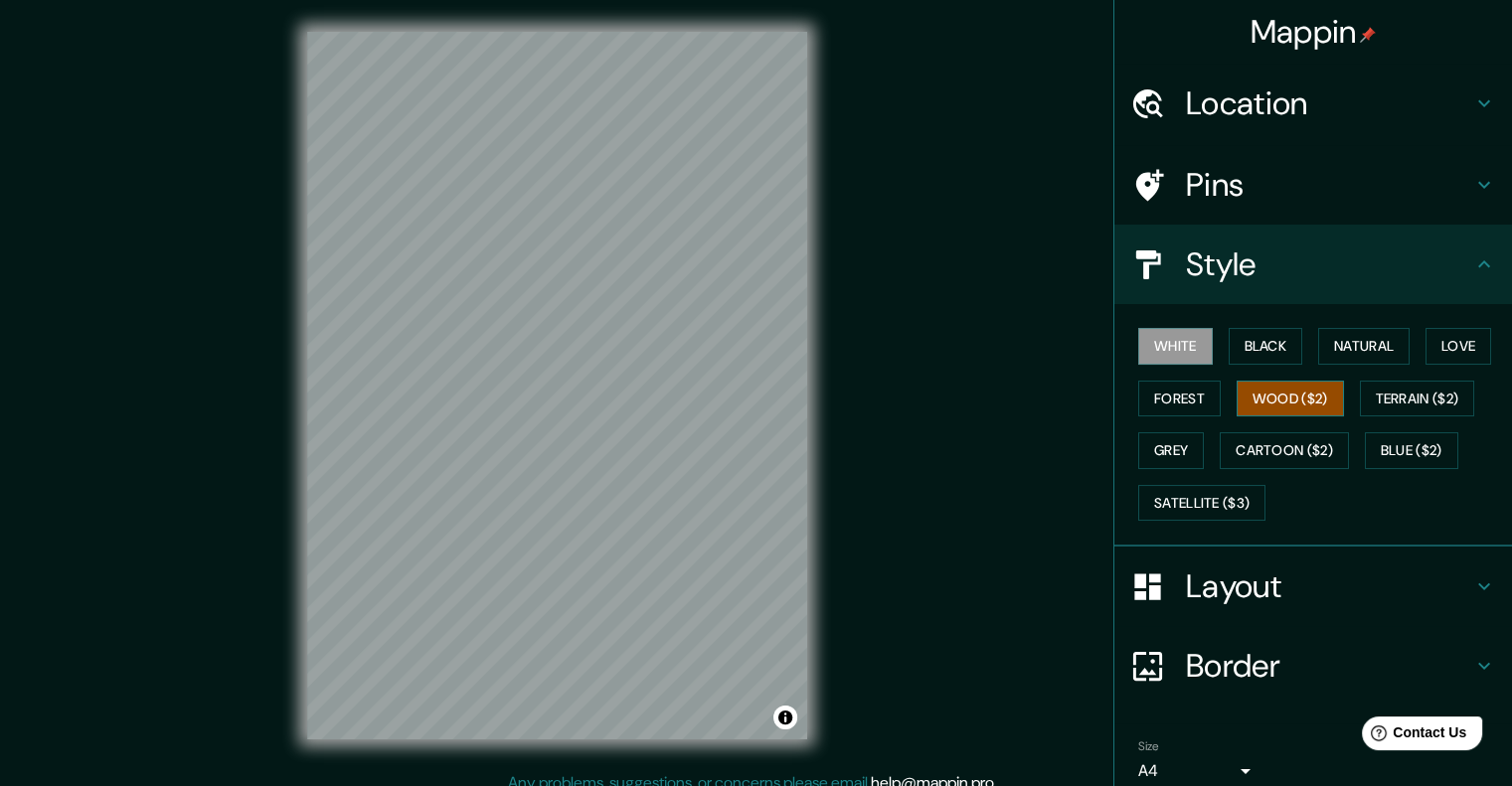 click on "Wood ($2)" at bounding box center [1290, 398] 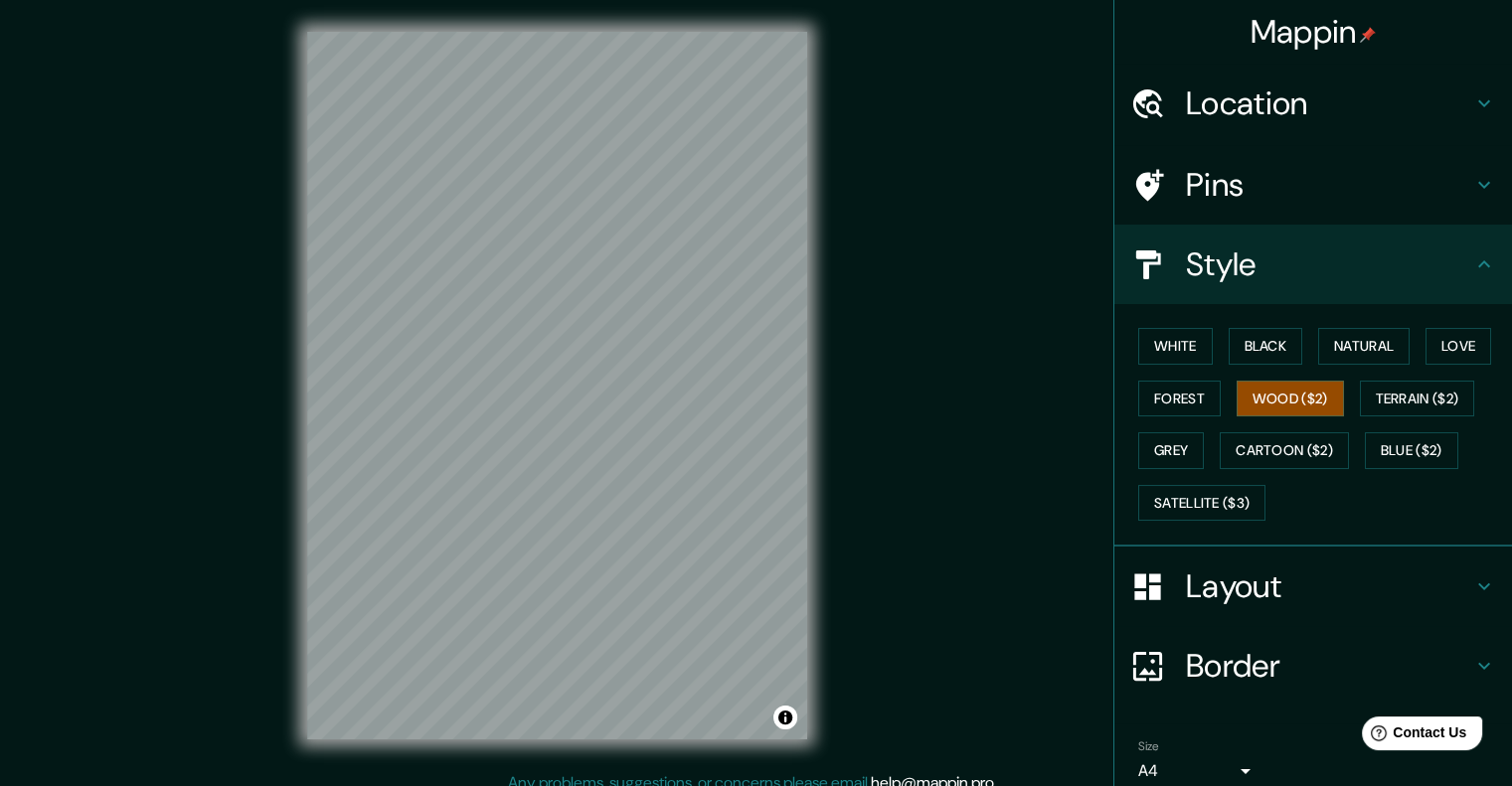 type 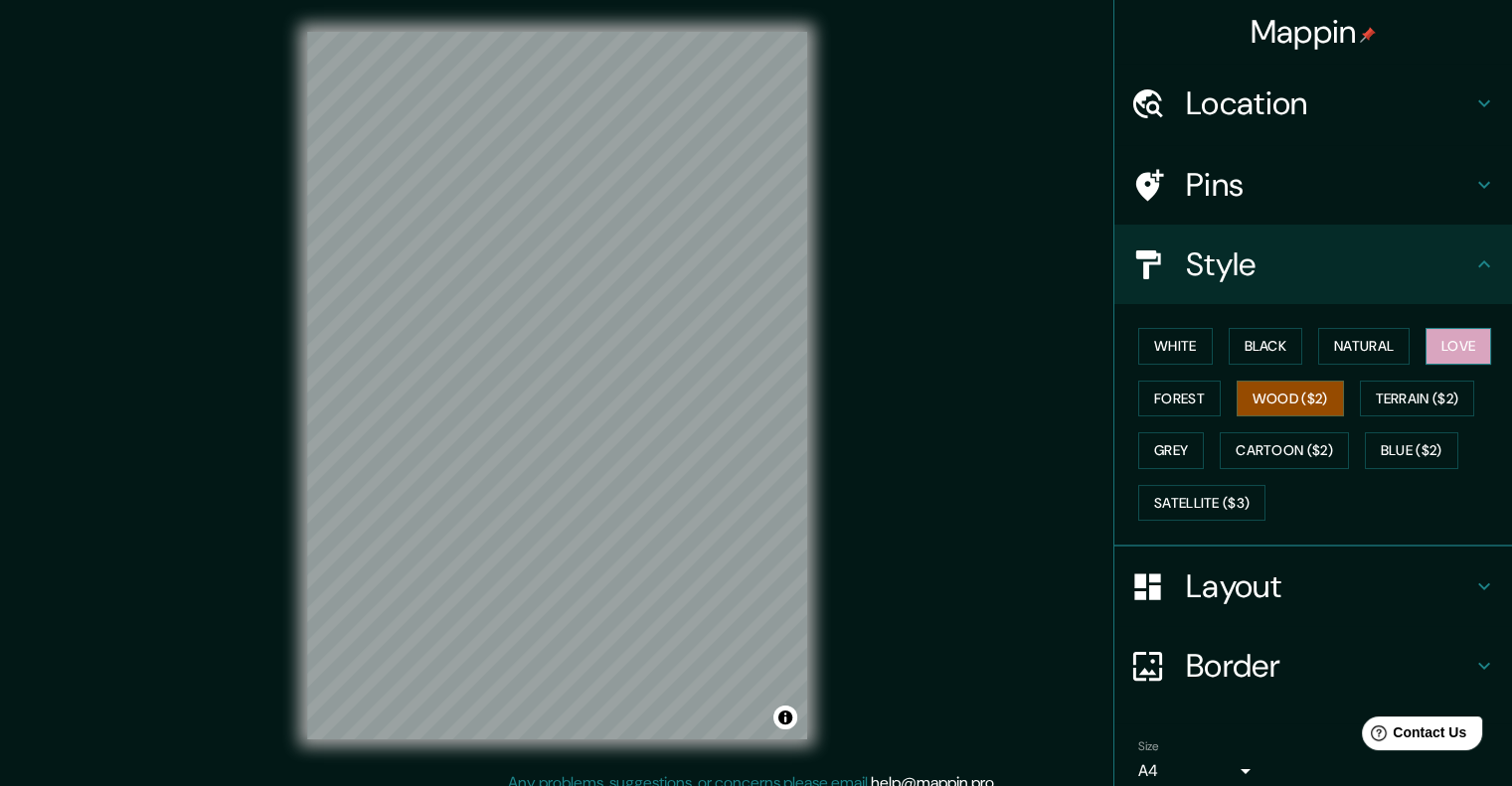 click on "Love" at bounding box center [1458, 346] 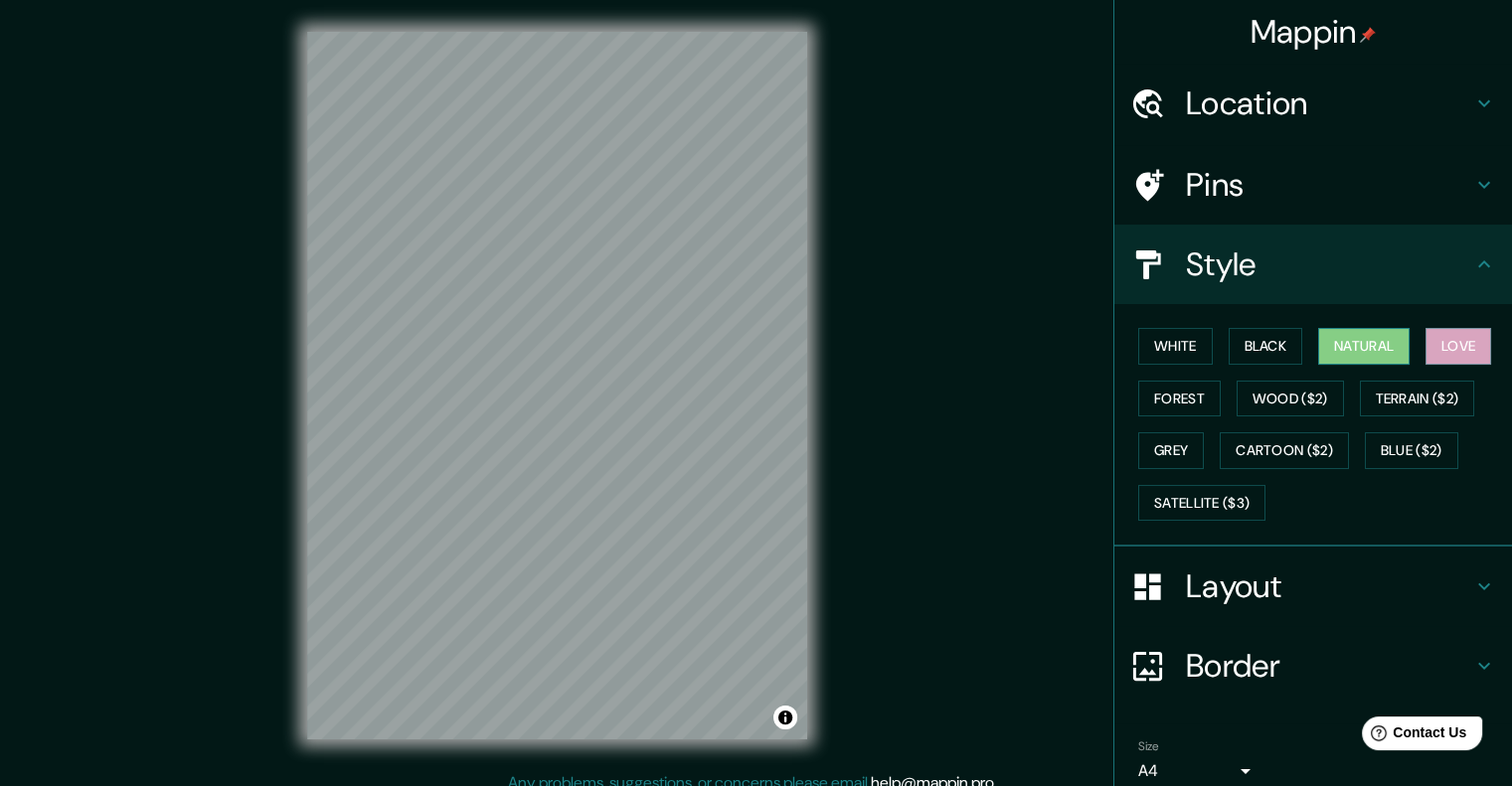 click on "Natural" at bounding box center (1364, 346) 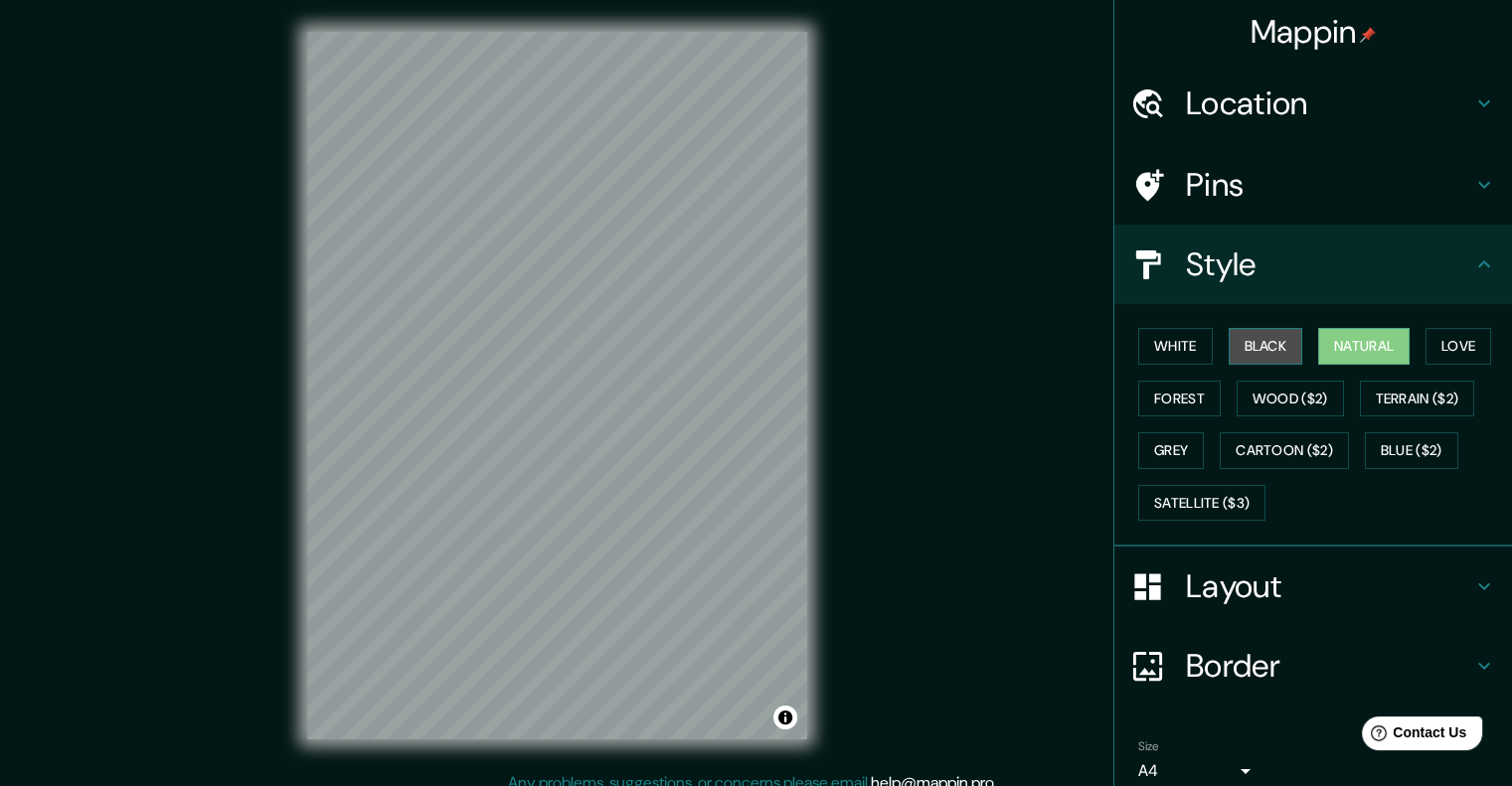 click on "Black" at bounding box center (1265, 346) 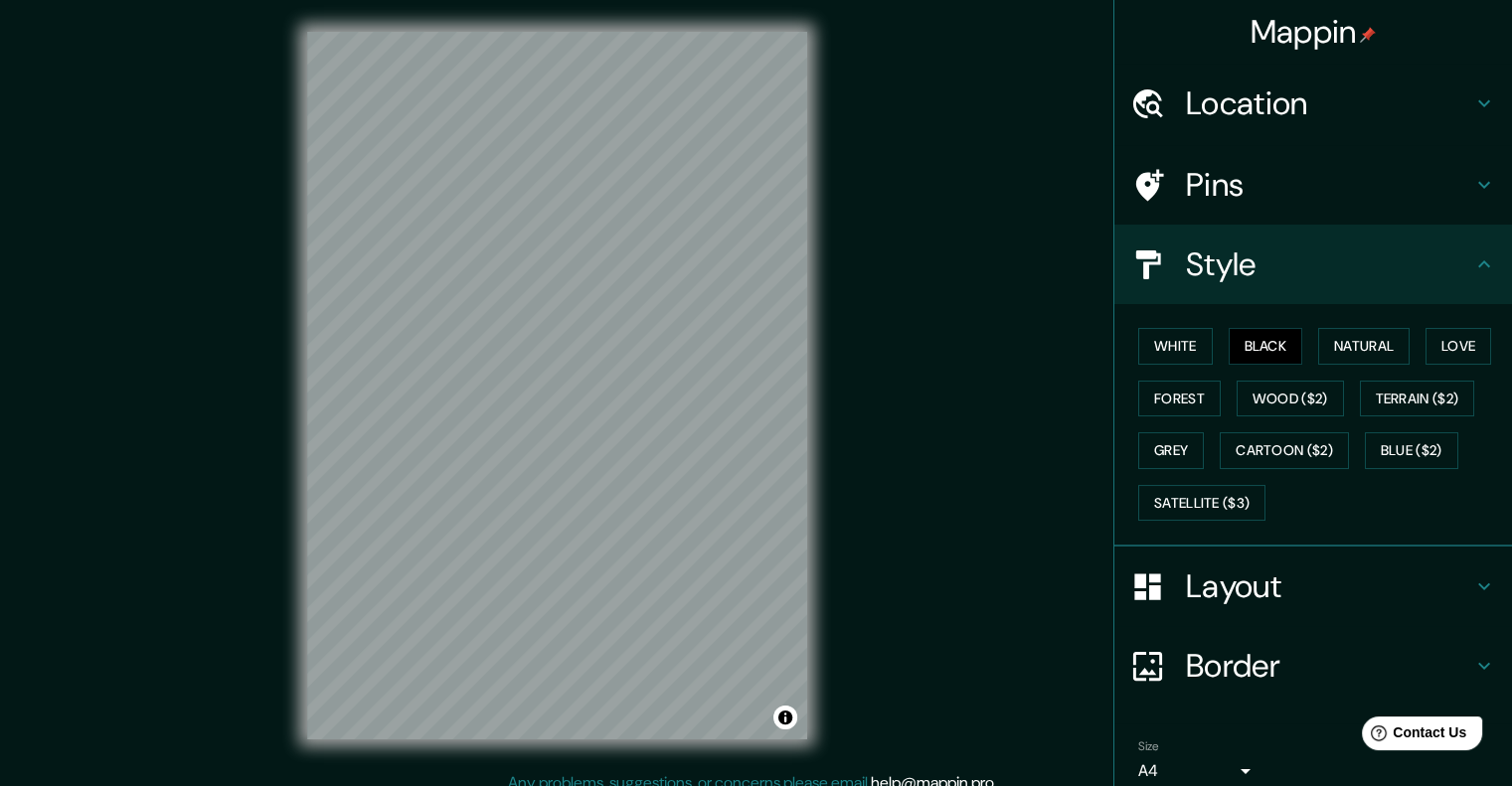click on "White Black Natural Love Forest Wood ($2) Terrain ($2) Grey Cartoon ($2) Blue ($2) Satellite ($3)" at bounding box center [1321, 424] 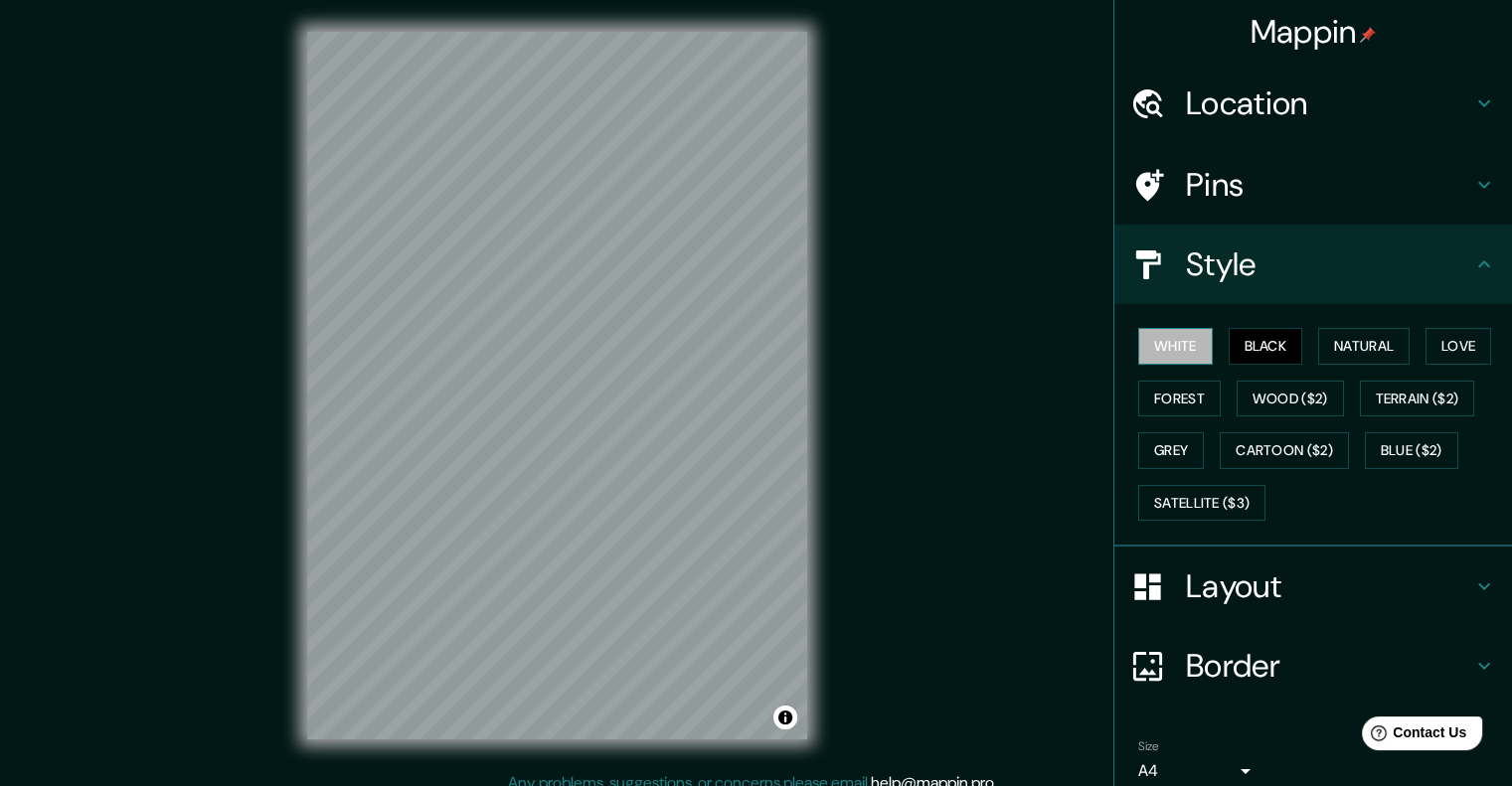 click on "White" at bounding box center [1175, 346] 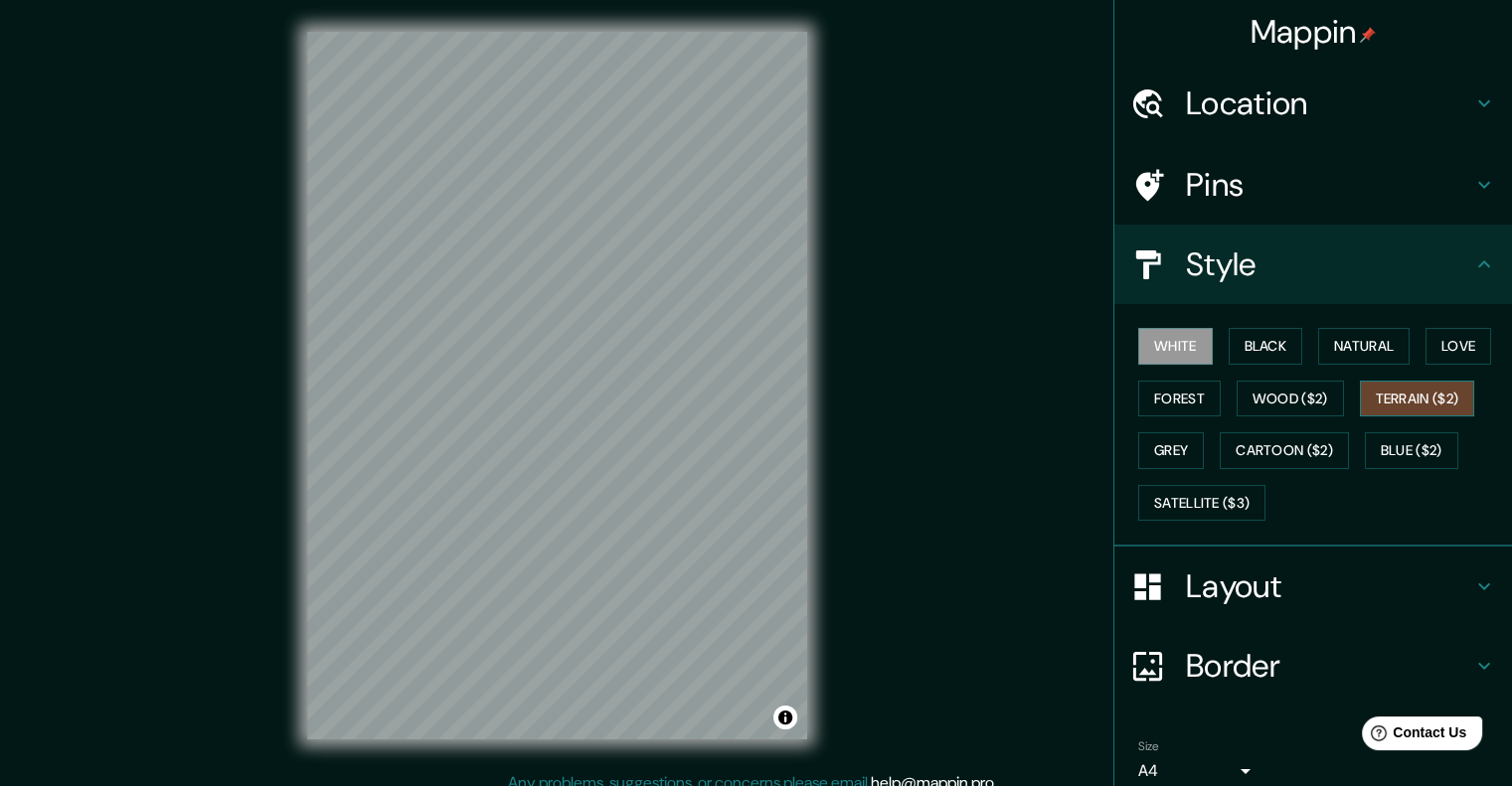 click on "Terrain ($2)" at bounding box center (1418, 398) 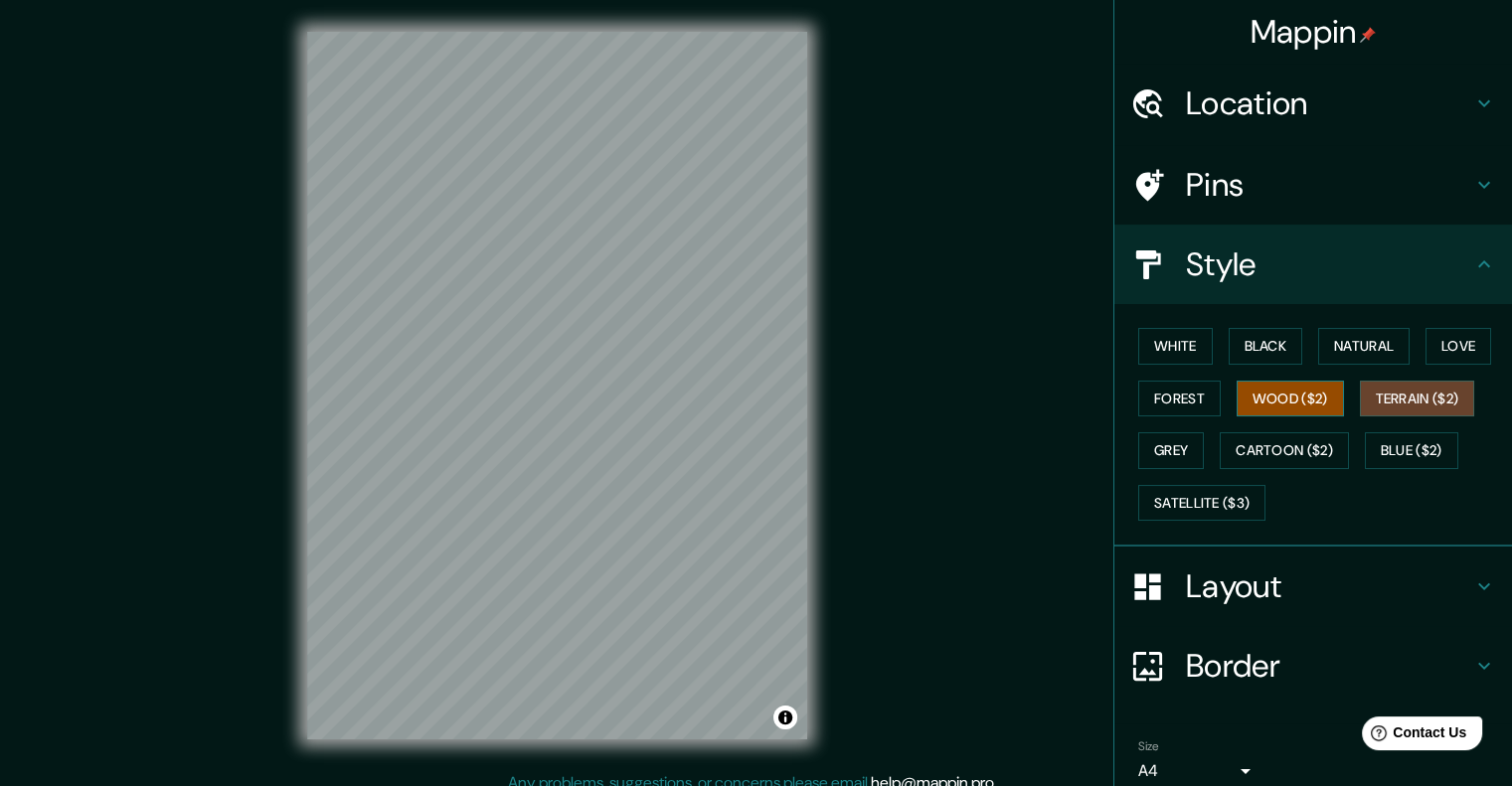 click on "Wood ($2)" at bounding box center [1290, 398] 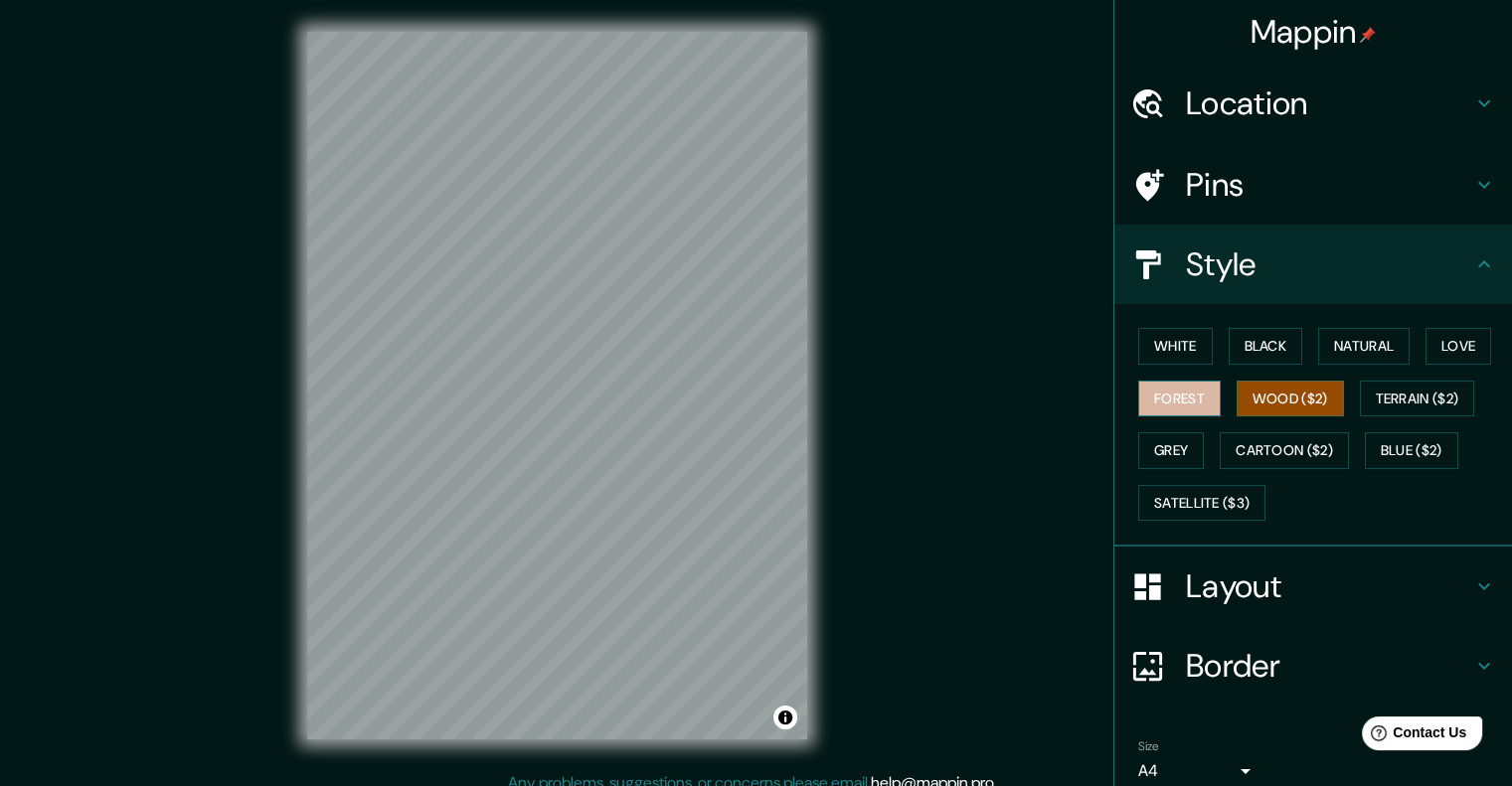click on "Forest" at bounding box center (1179, 398) 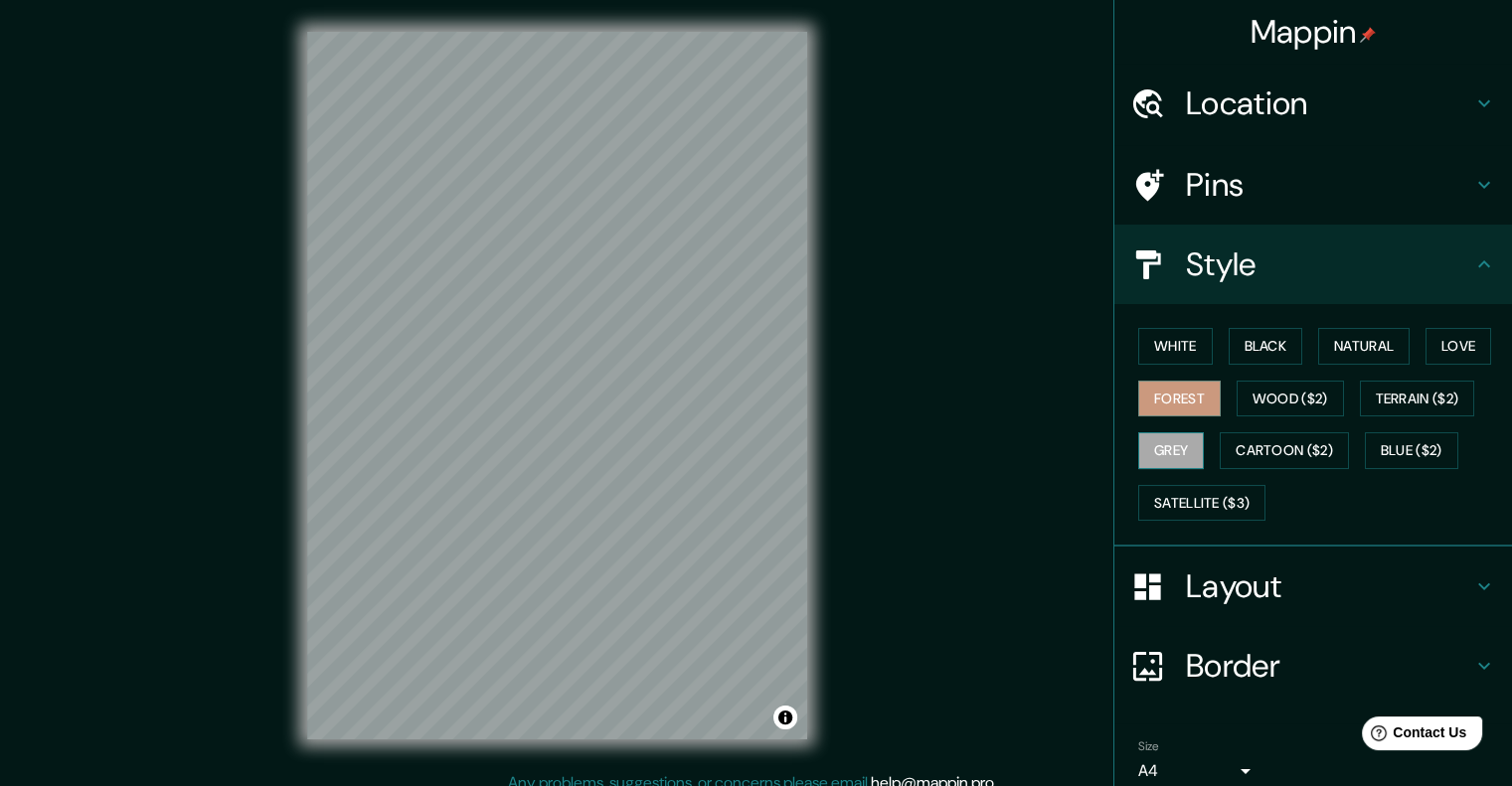 click on "Grey" at bounding box center [1171, 450] 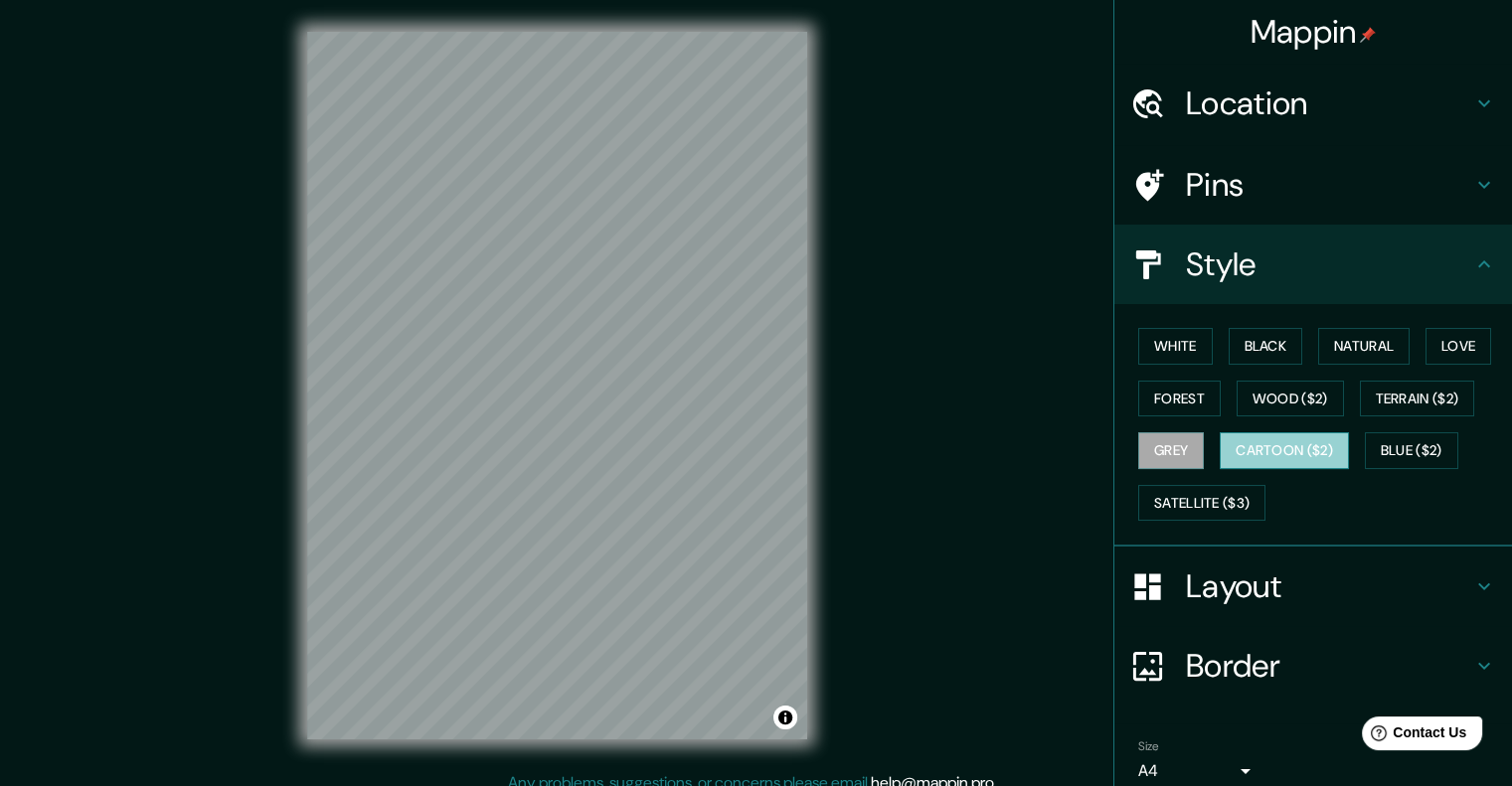 click on "Cartoon ($2)" at bounding box center [1284, 450] 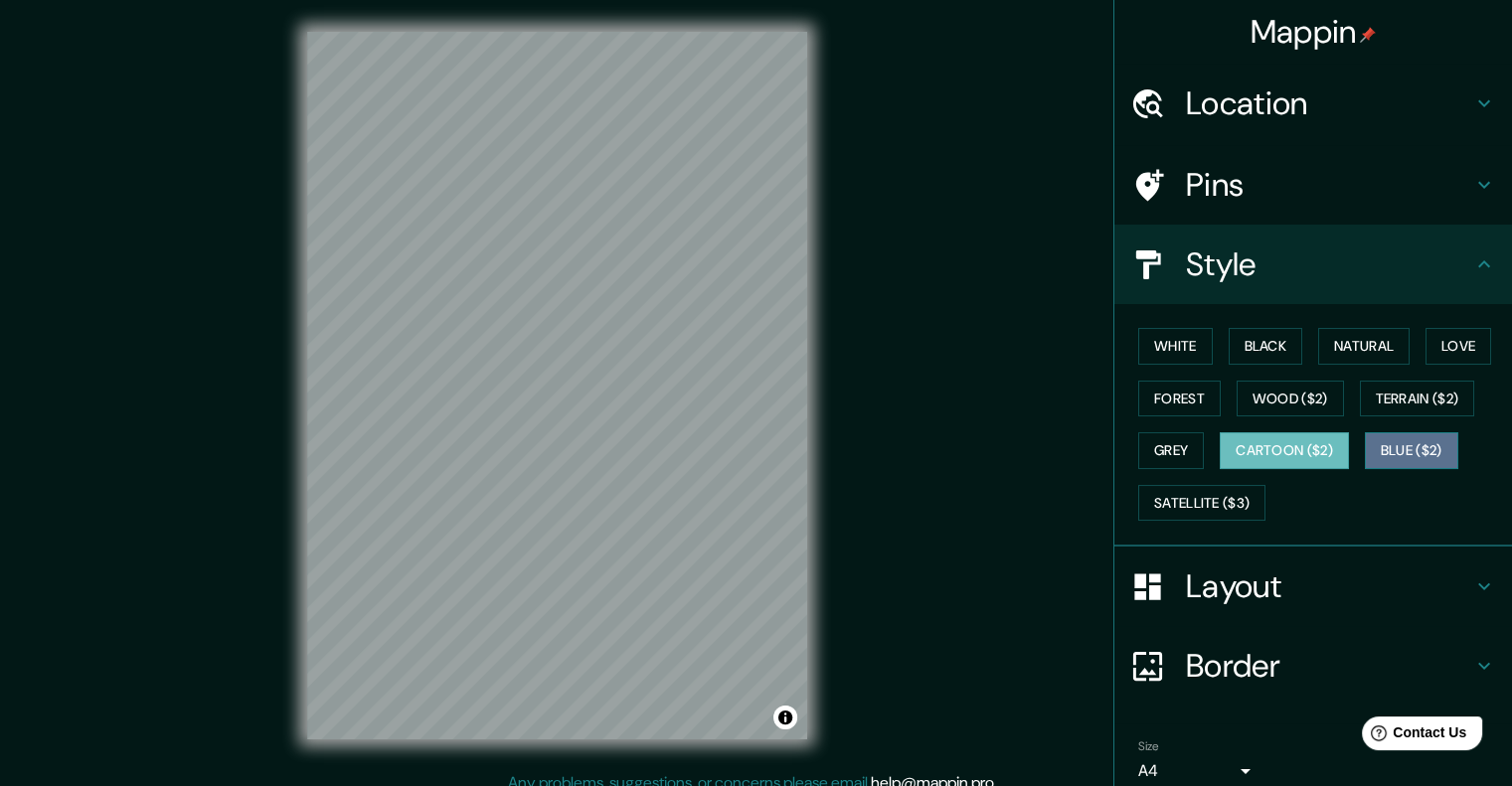 click on "Blue ($2)" at bounding box center (1412, 450) 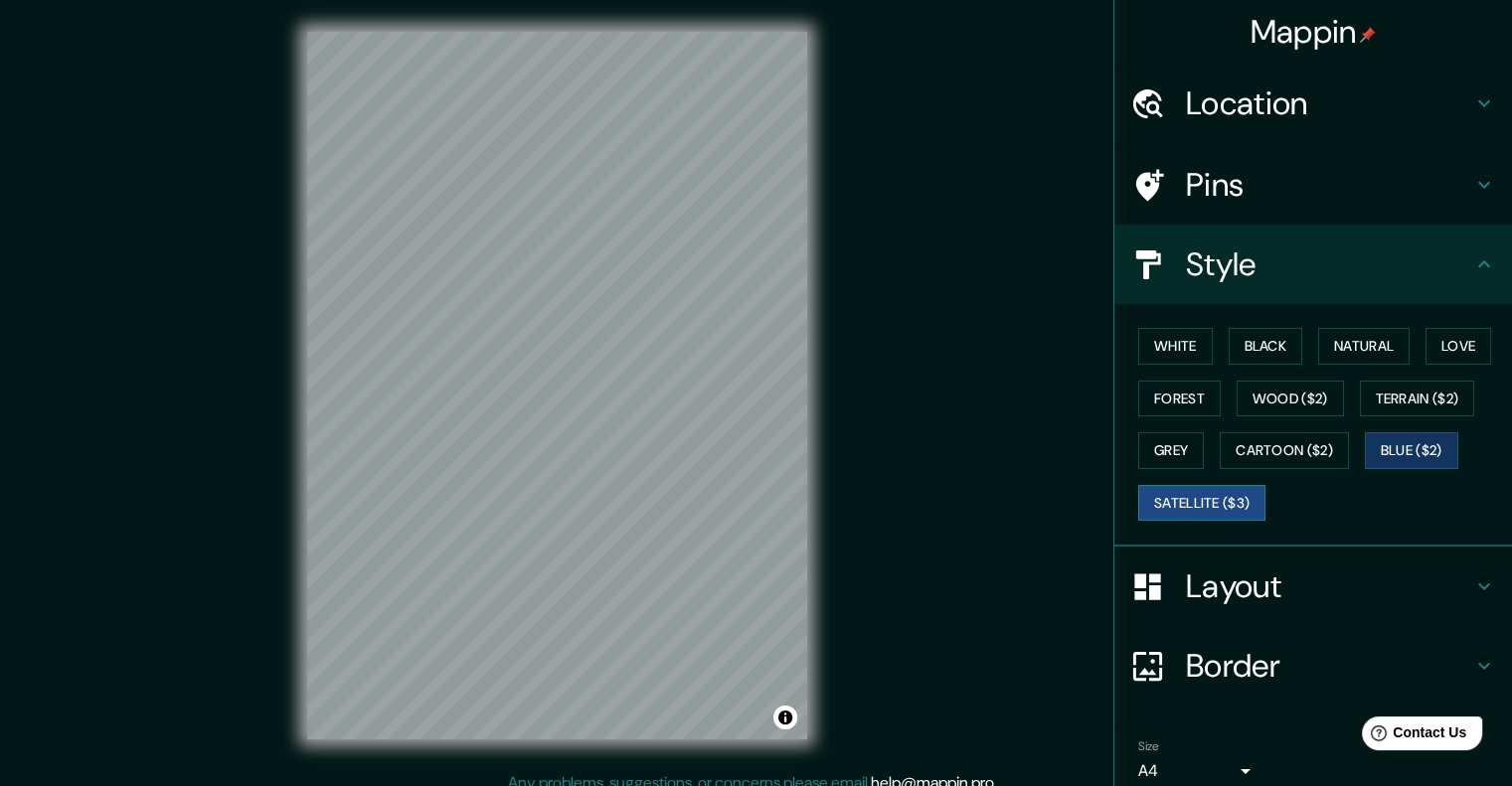 click on "Satellite ($3)" at bounding box center (1202, 503) 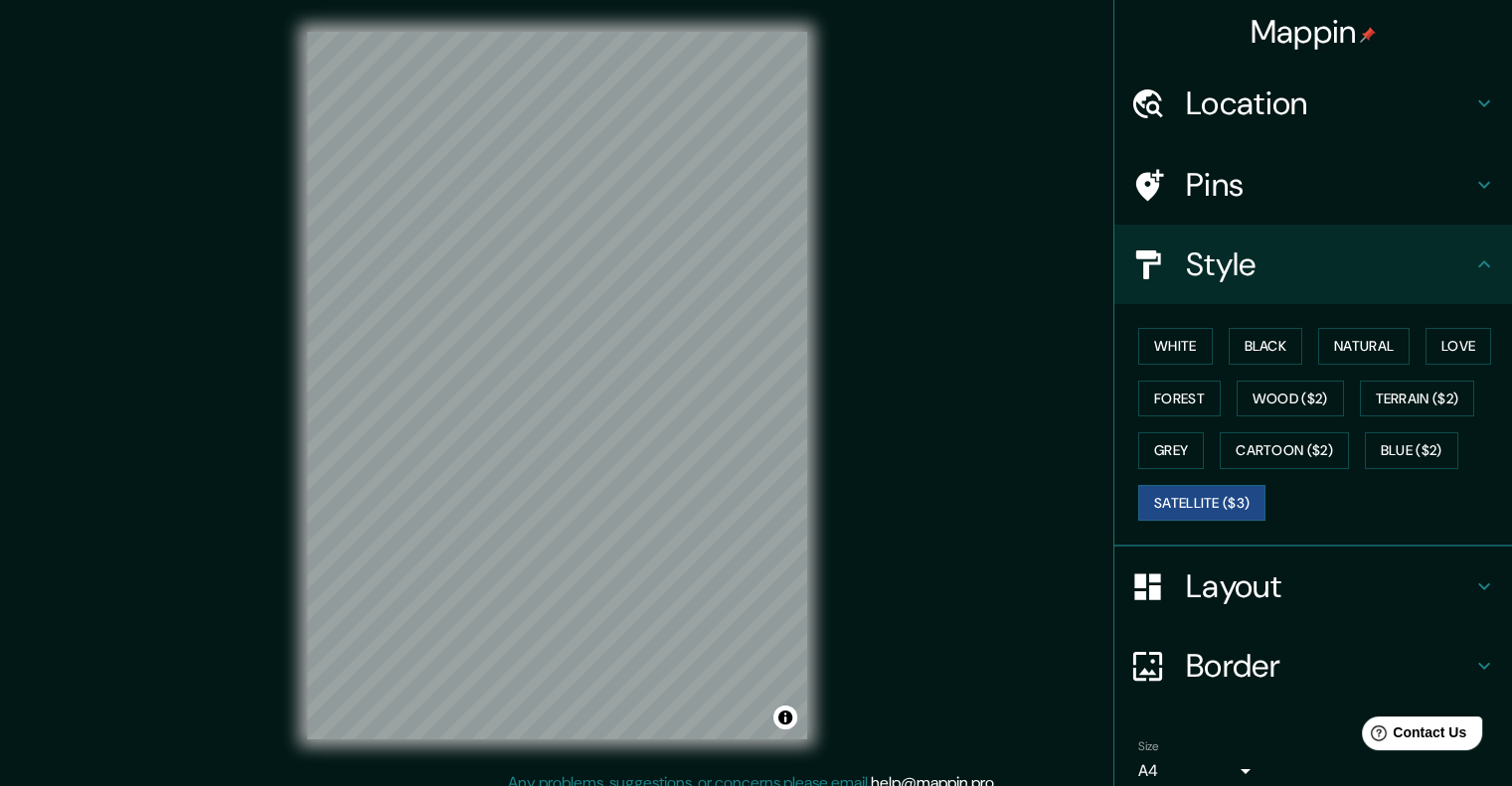 click on "Layout" at bounding box center [1329, 586] 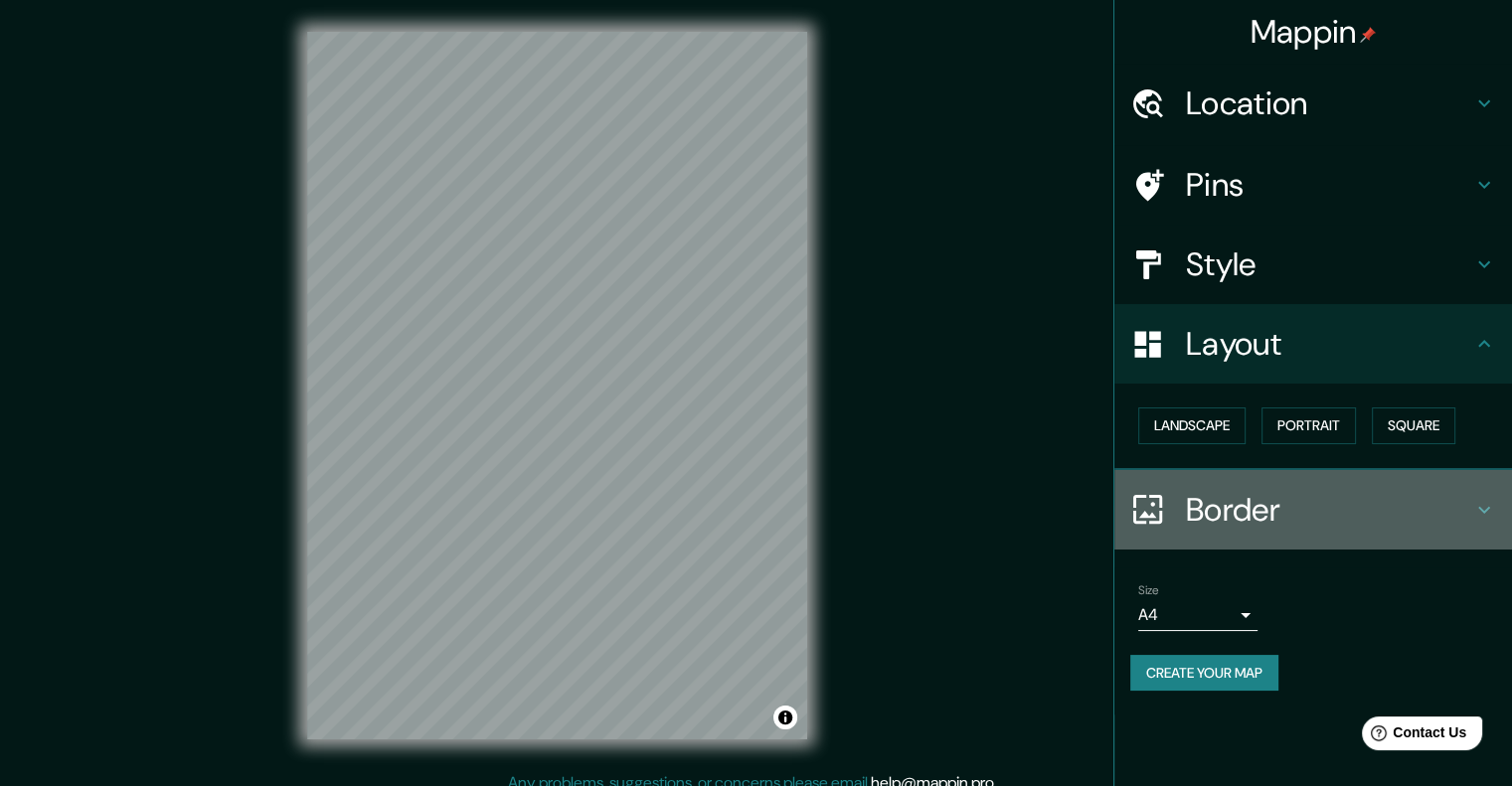 click on "Border" at bounding box center [1329, 510] 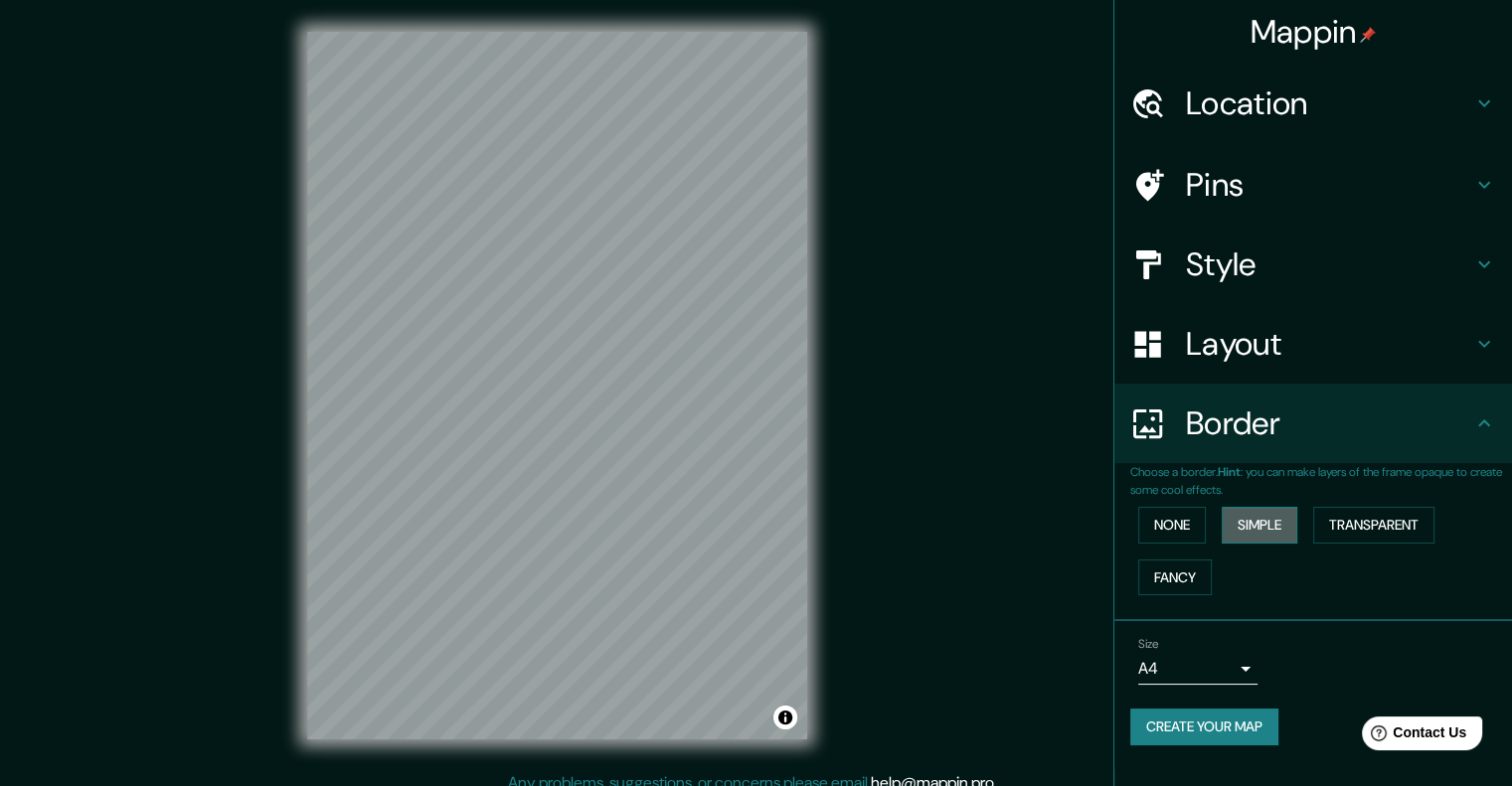 click on "Simple" at bounding box center [1260, 525] 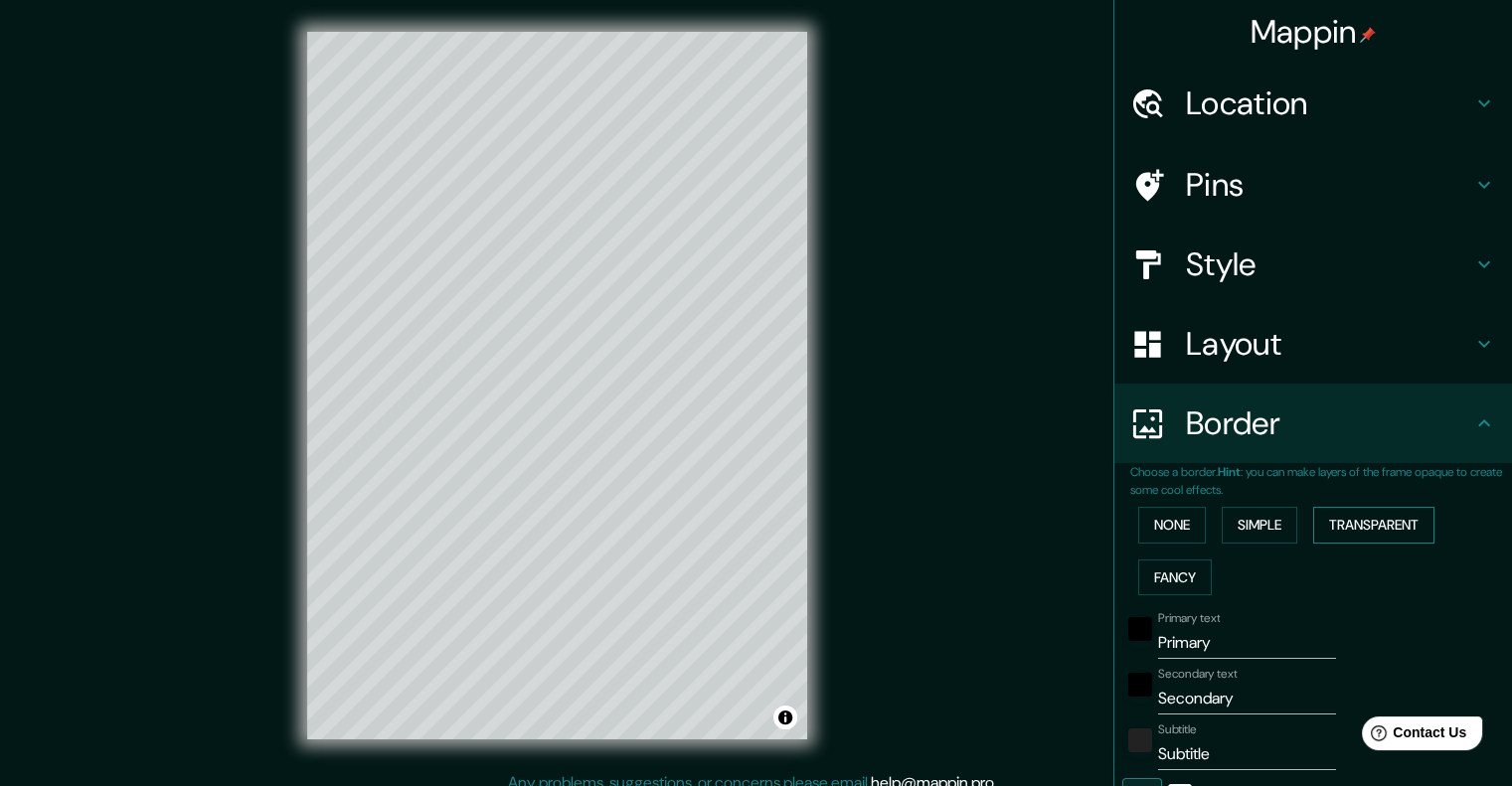 click on "Transparent" at bounding box center [1374, 525] 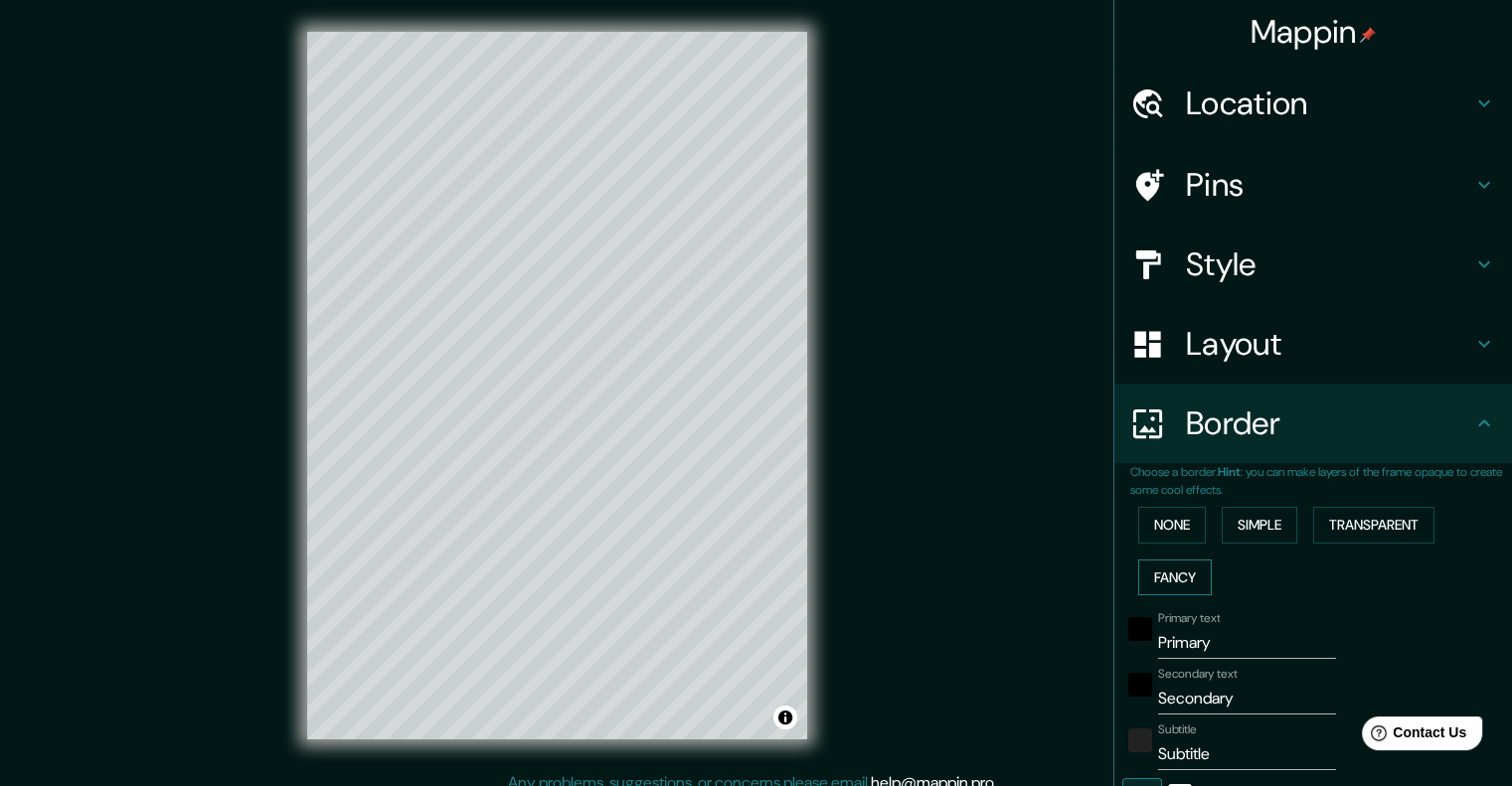 click on "Fancy" at bounding box center (1175, 577) 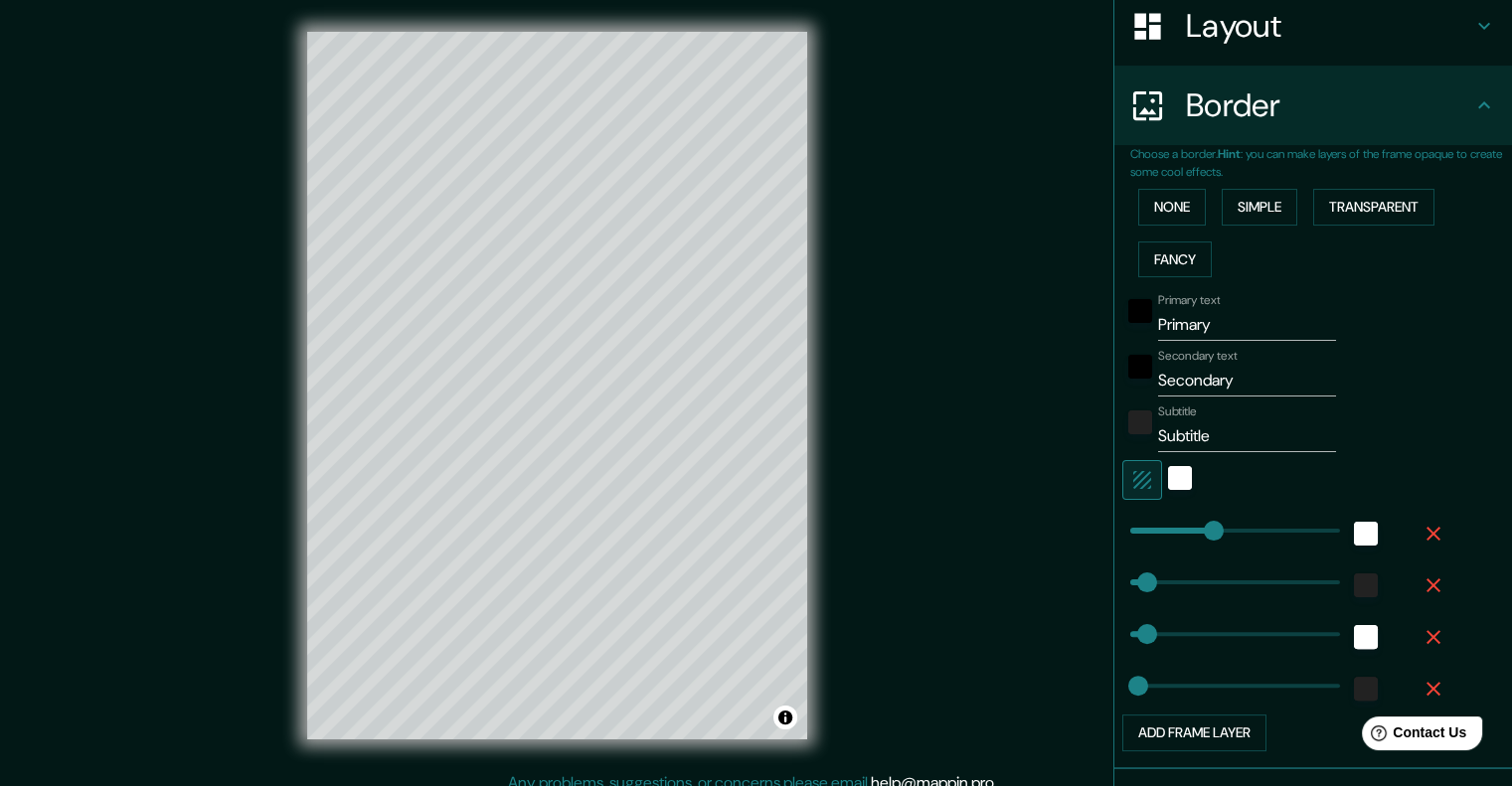 scroll, scrollTop: 445, scrollLeft: 0, axis: vertical 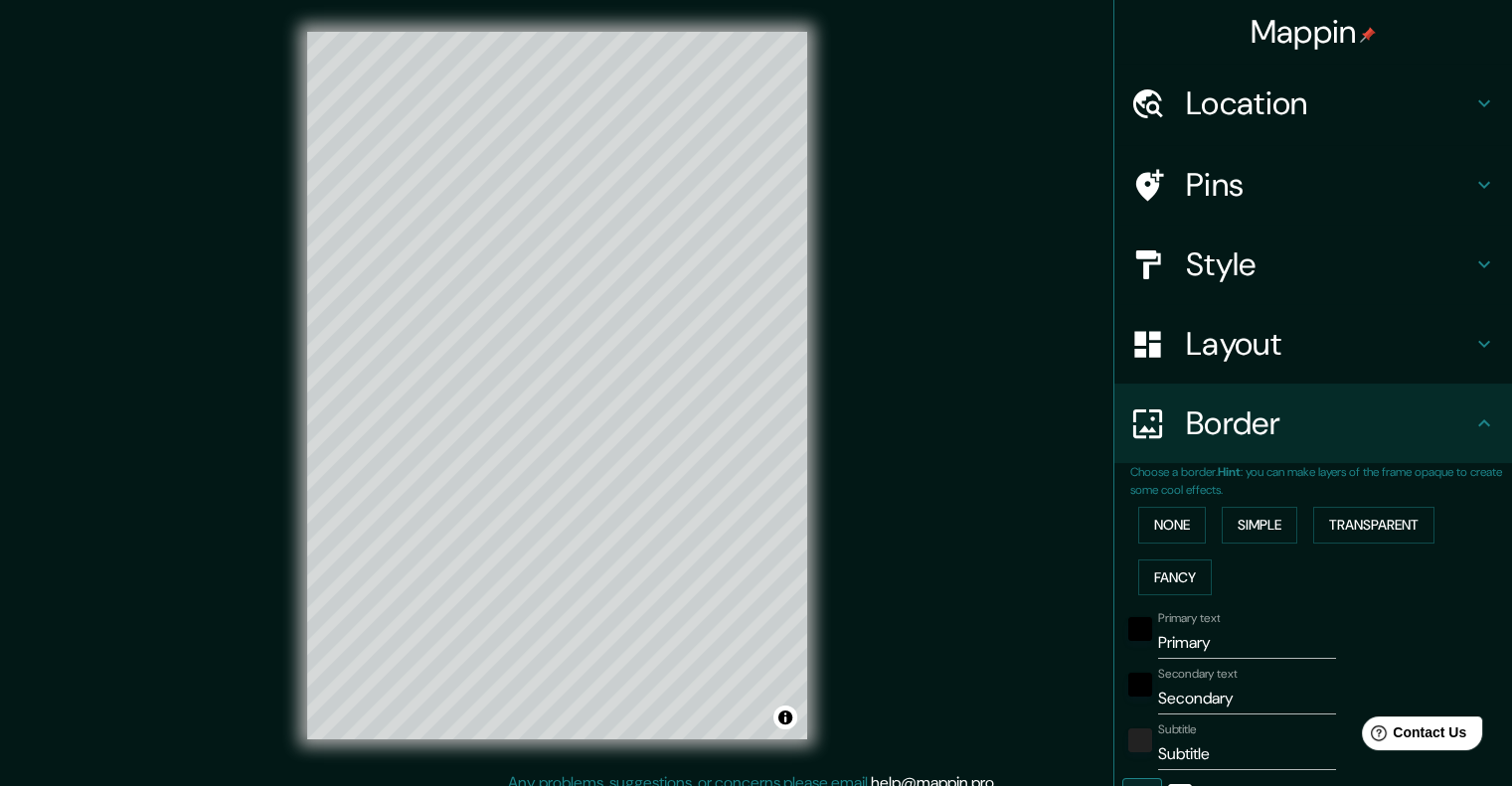 click on "Location" at bounding box center [1329, 103] 